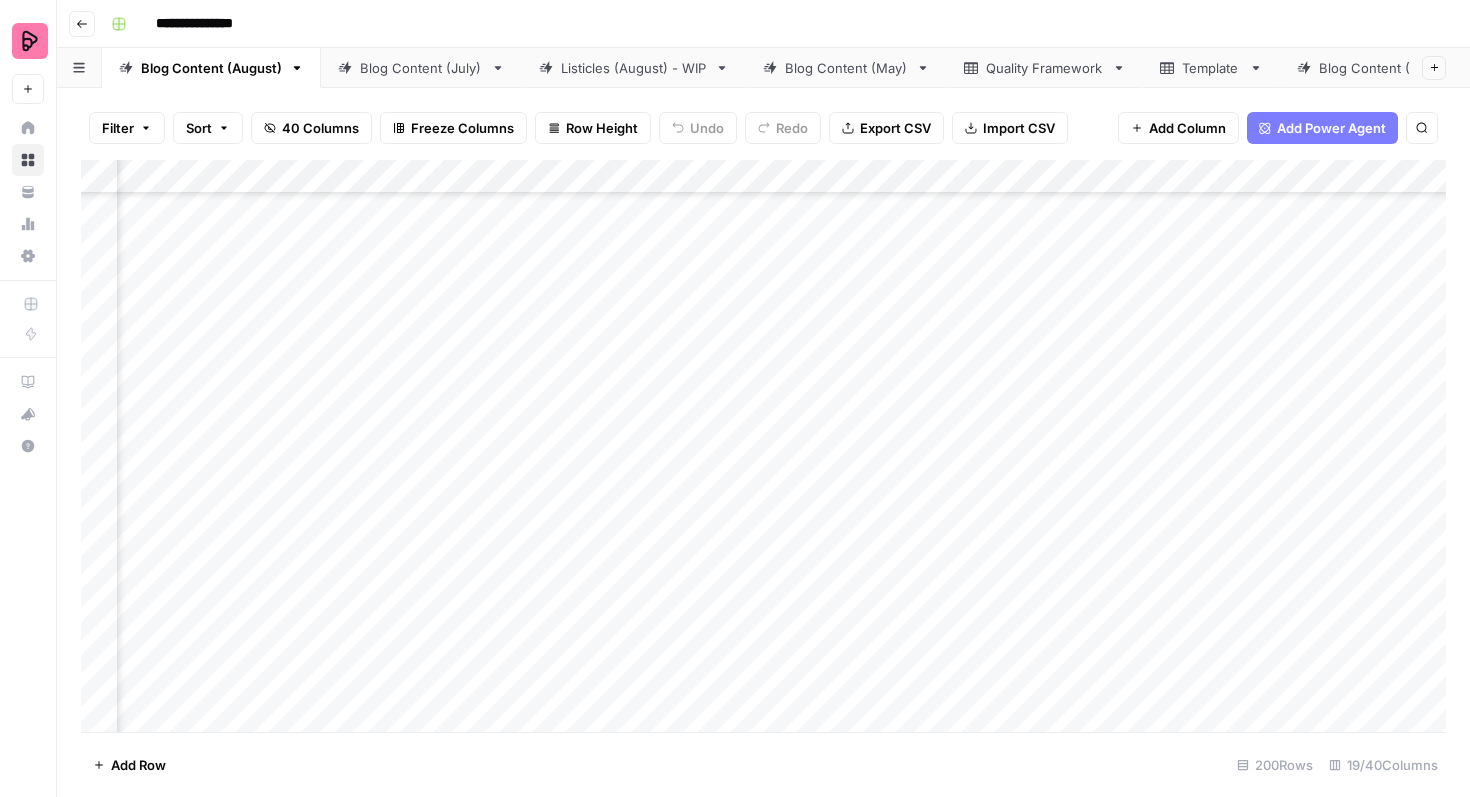 scroll, scrollTop: 0, scrollLeft: 0, axis: both 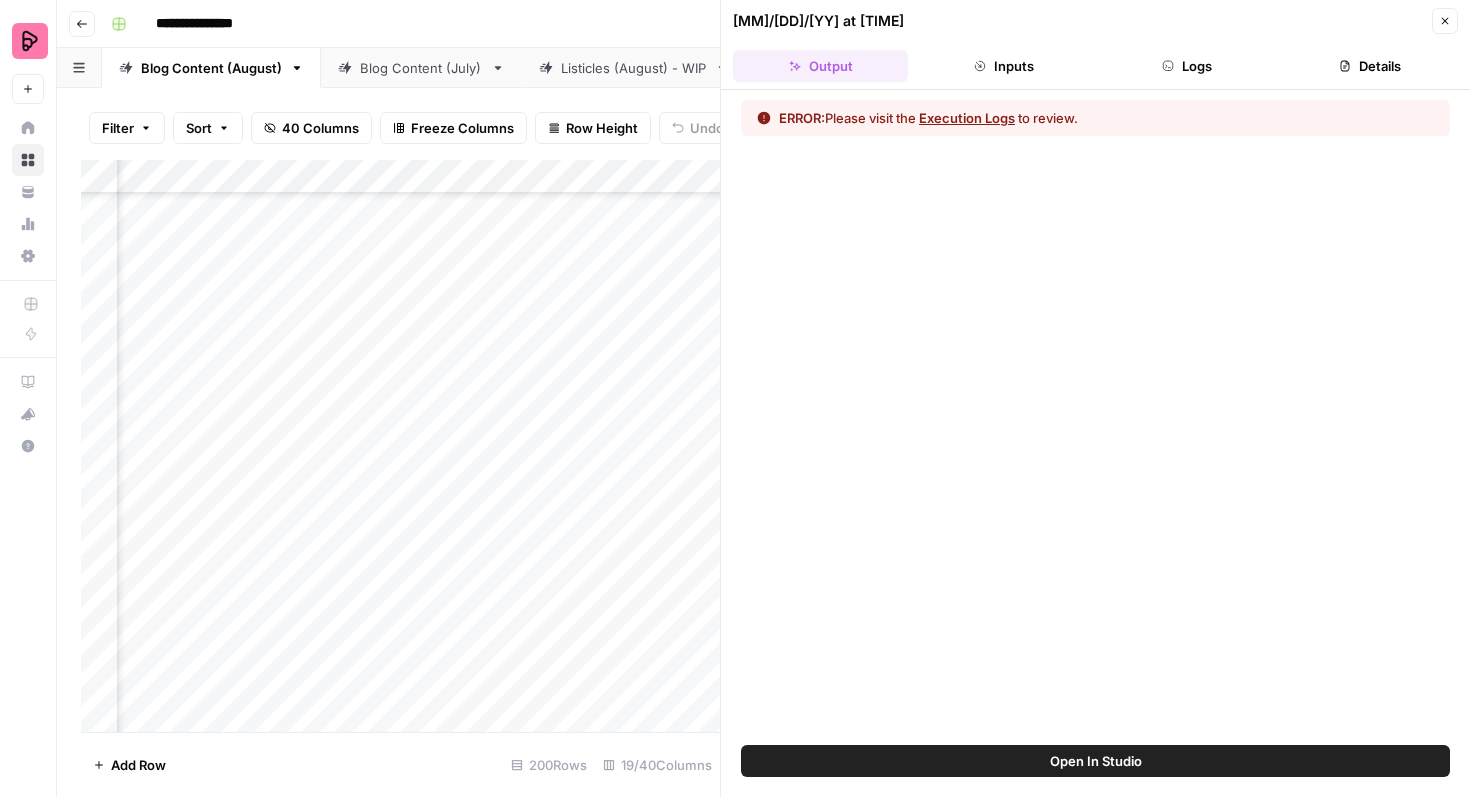 click on "Execution Logs" at bounding box center [967, 118] 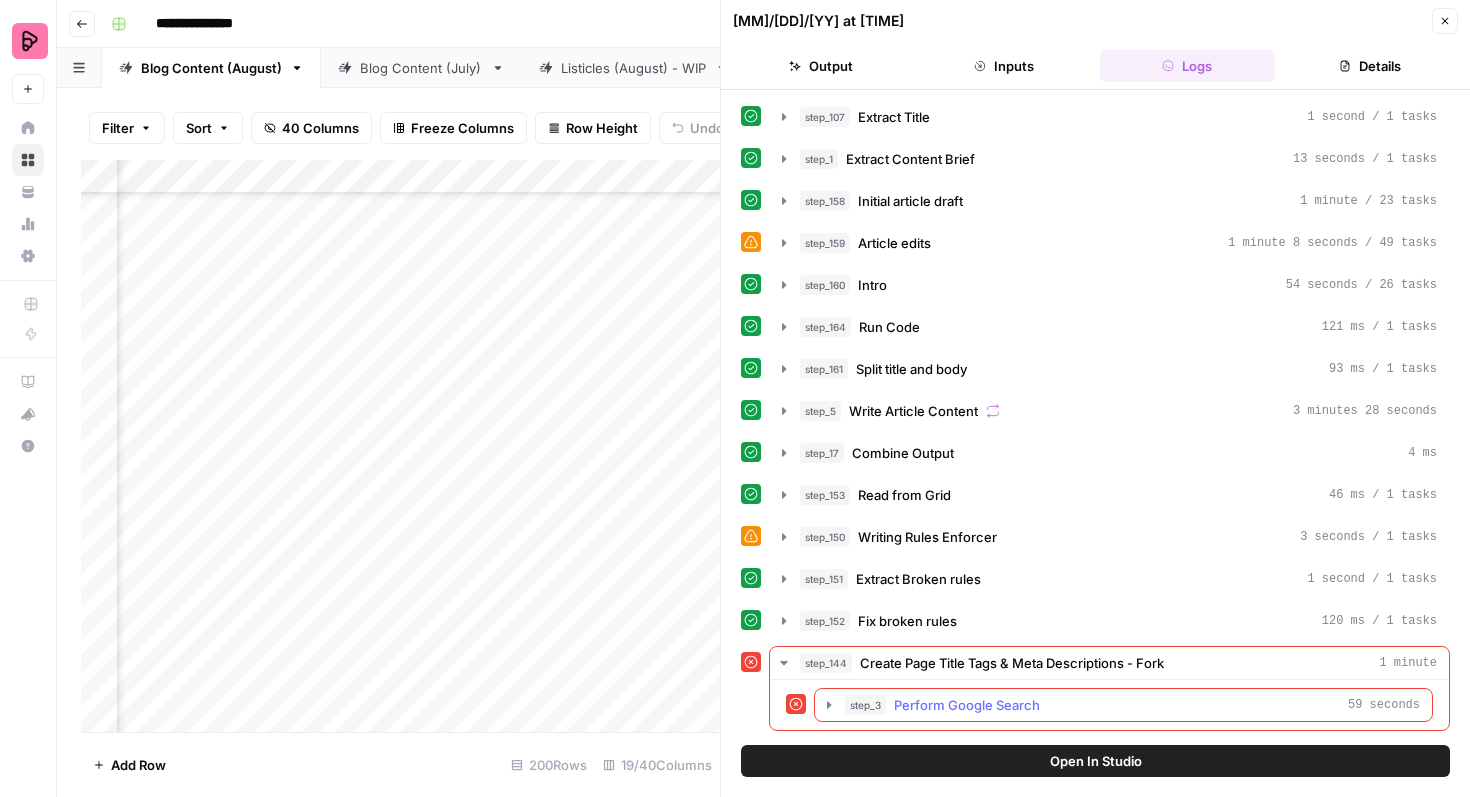 click on "step_3 Perform Google Search 59 seconds" at bounding box center [1132, 705] 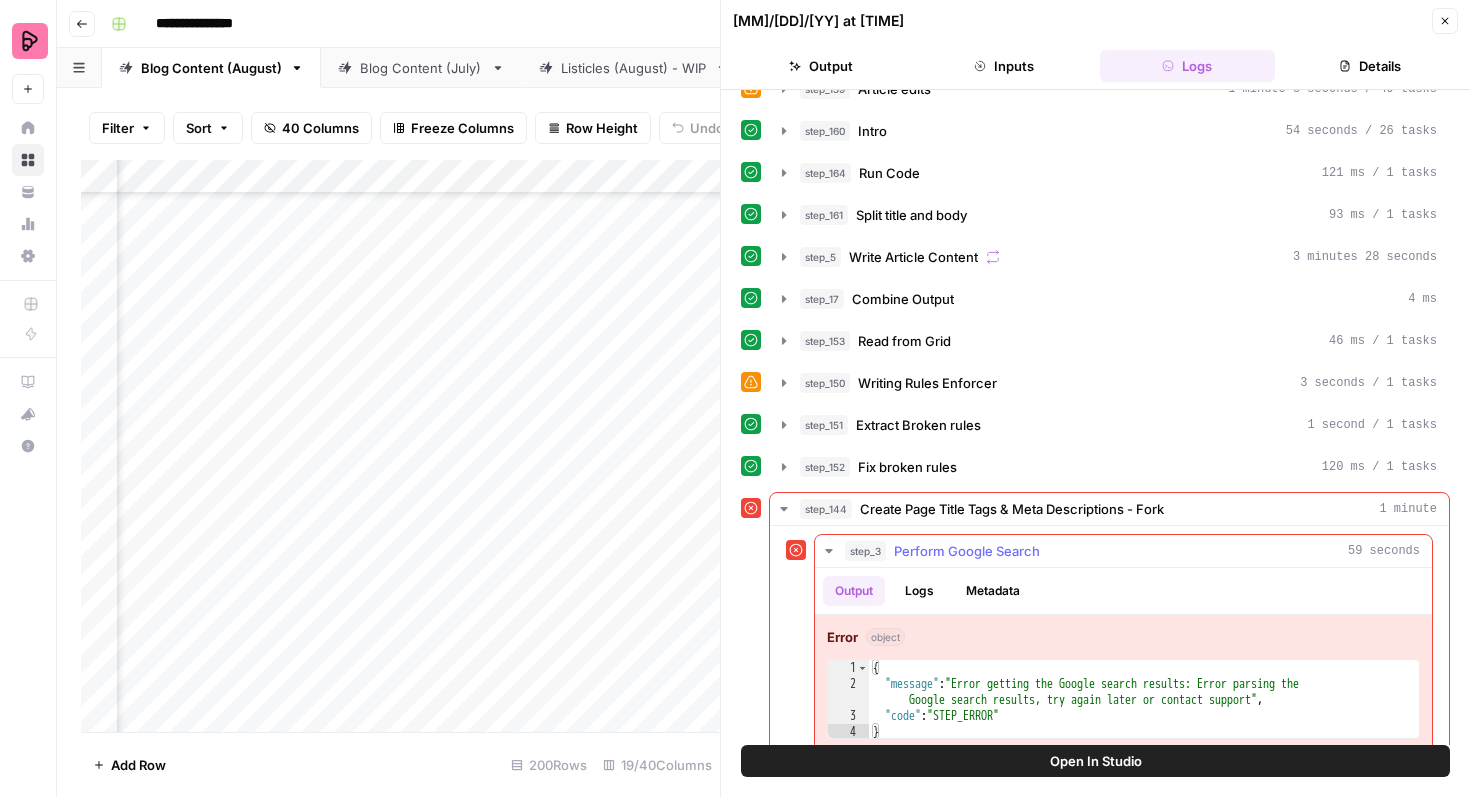 scroll, scrollTop: 180, scrollLeft: 0, axis: vertical 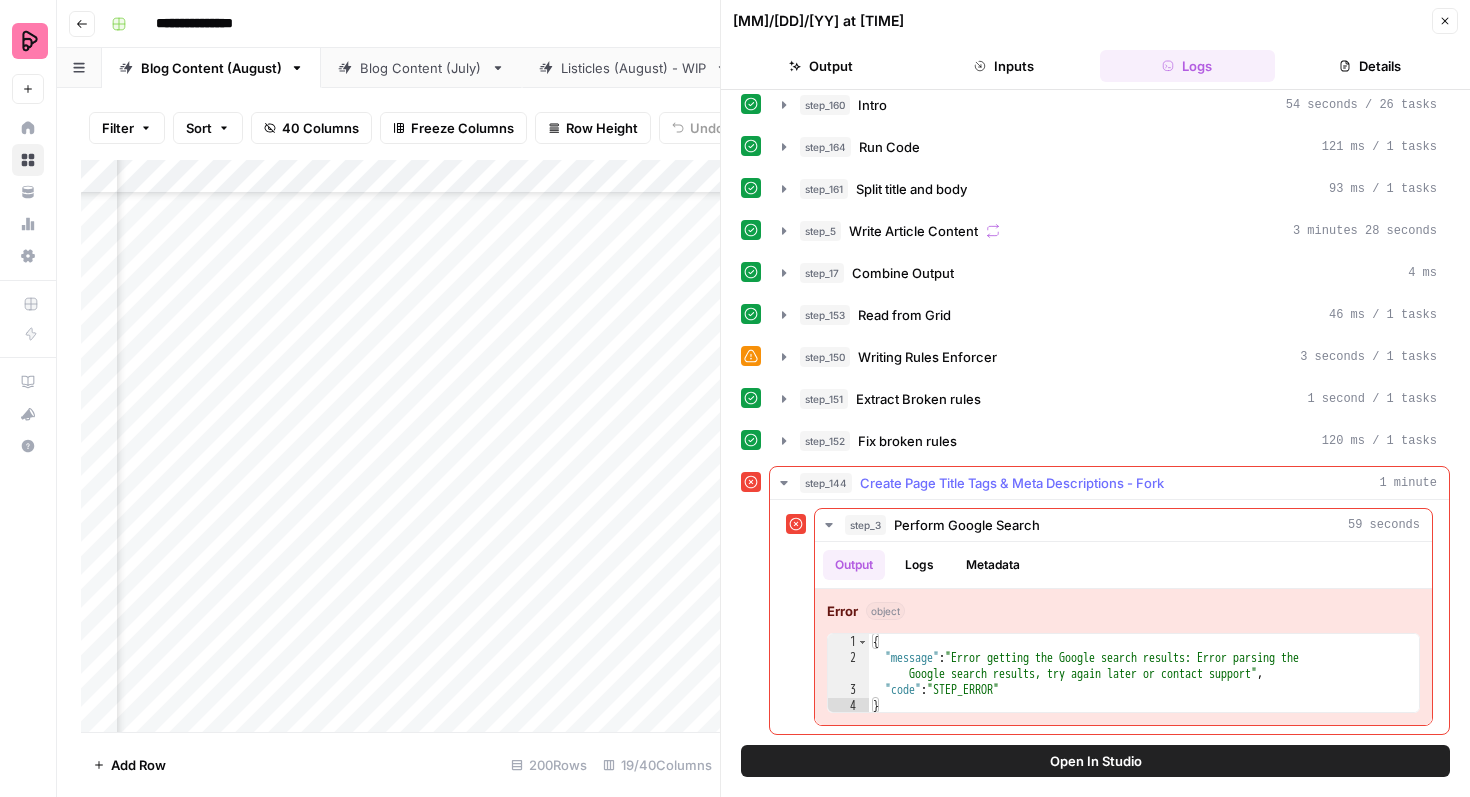 click on "Create Page Title Tags & Meta Descriptions - Fork" at bounding box center [1012, 483] 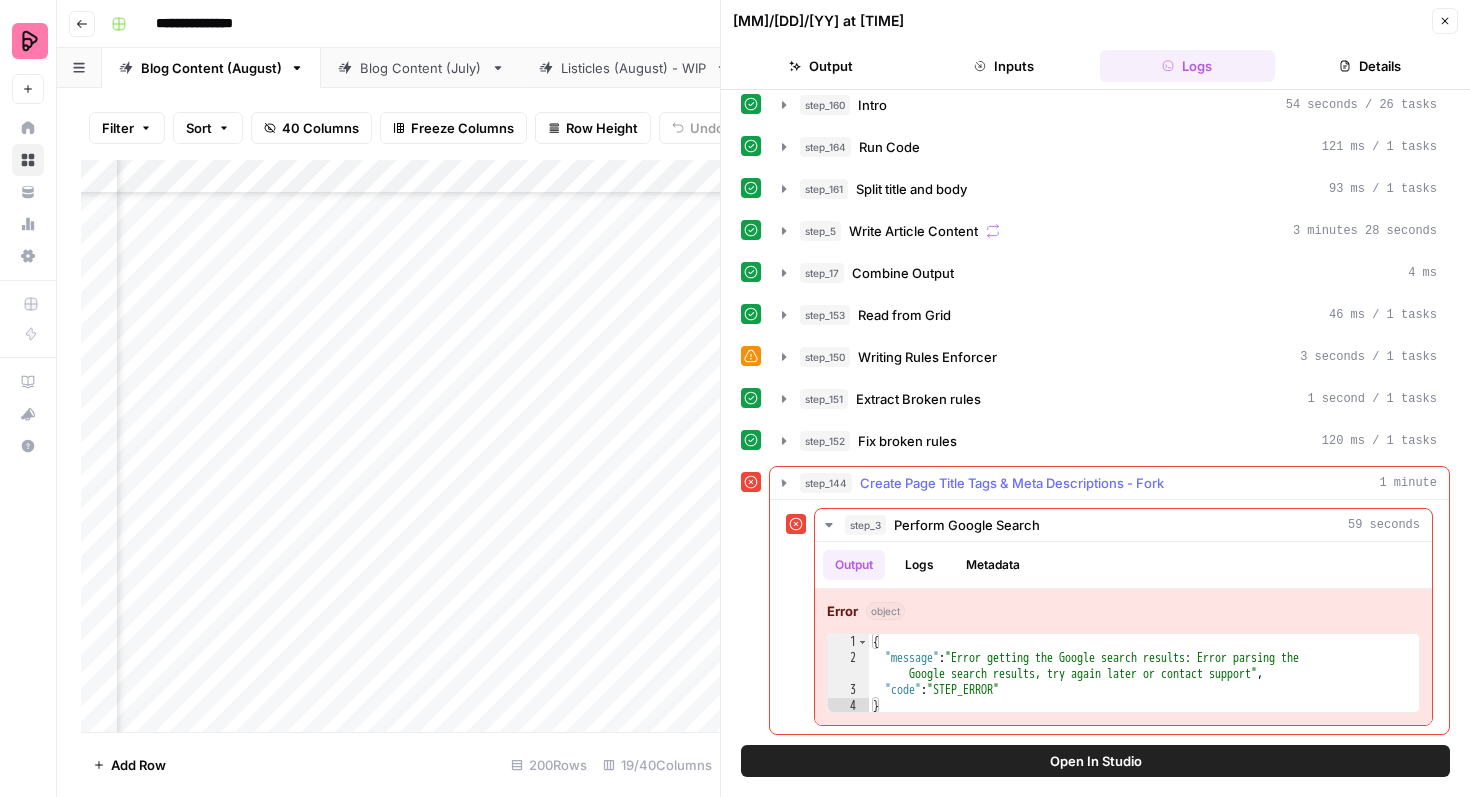 scroll, scrollTop: 0, scrollLeft: 0, axis: both 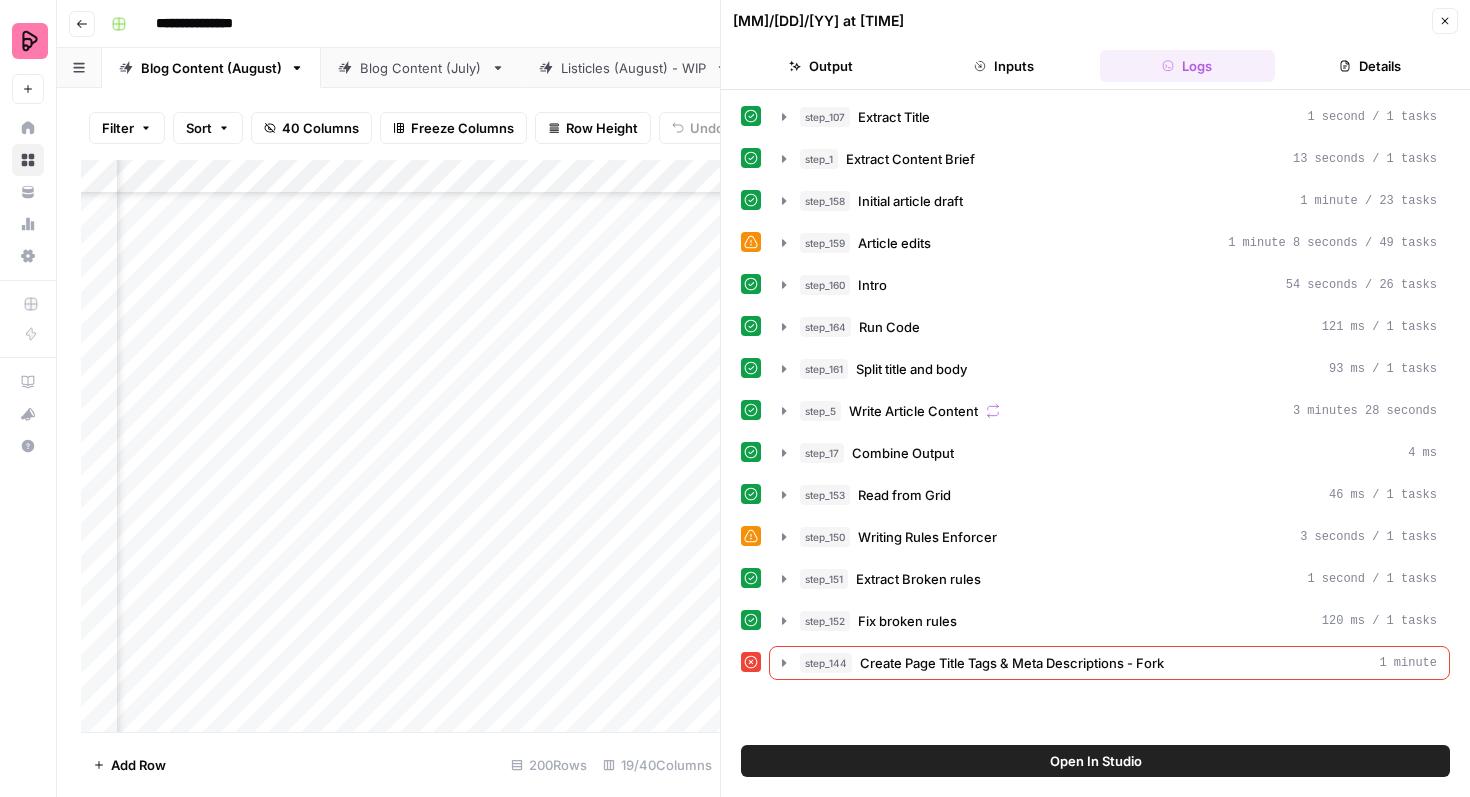 click 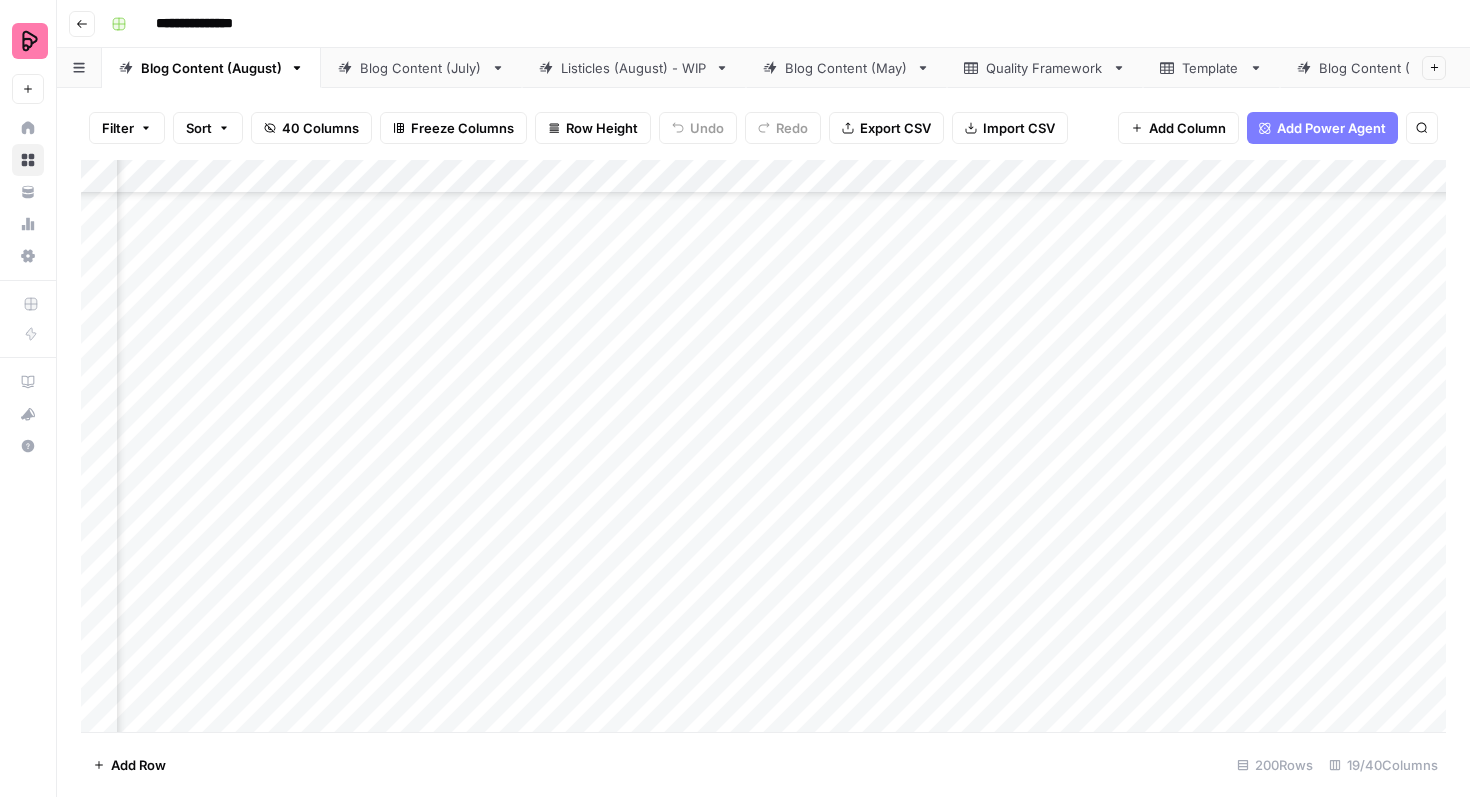 click on "Add Column" at bounding box center [763, 446] 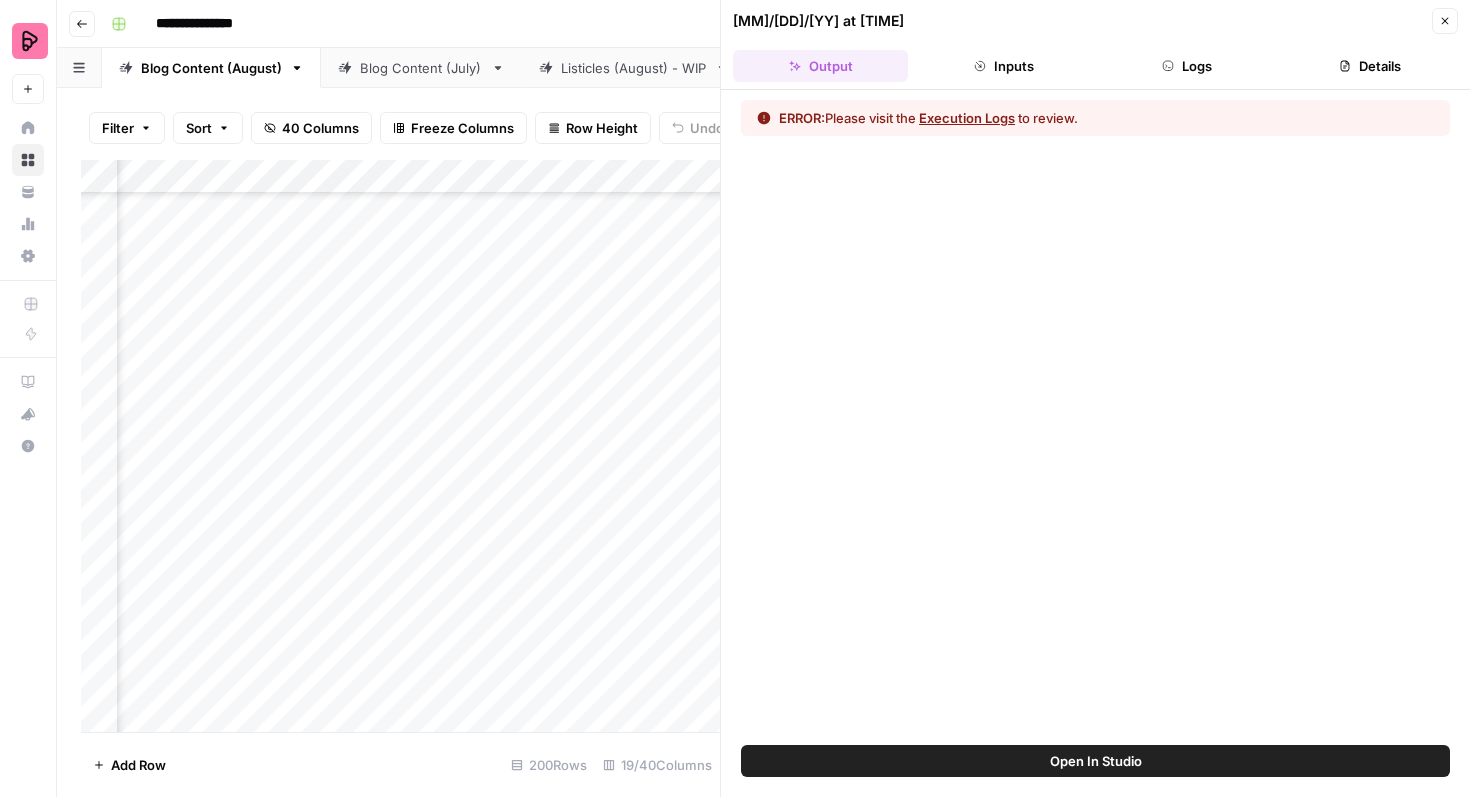 click on "Execution Logs" at bounding box center [967, 118] 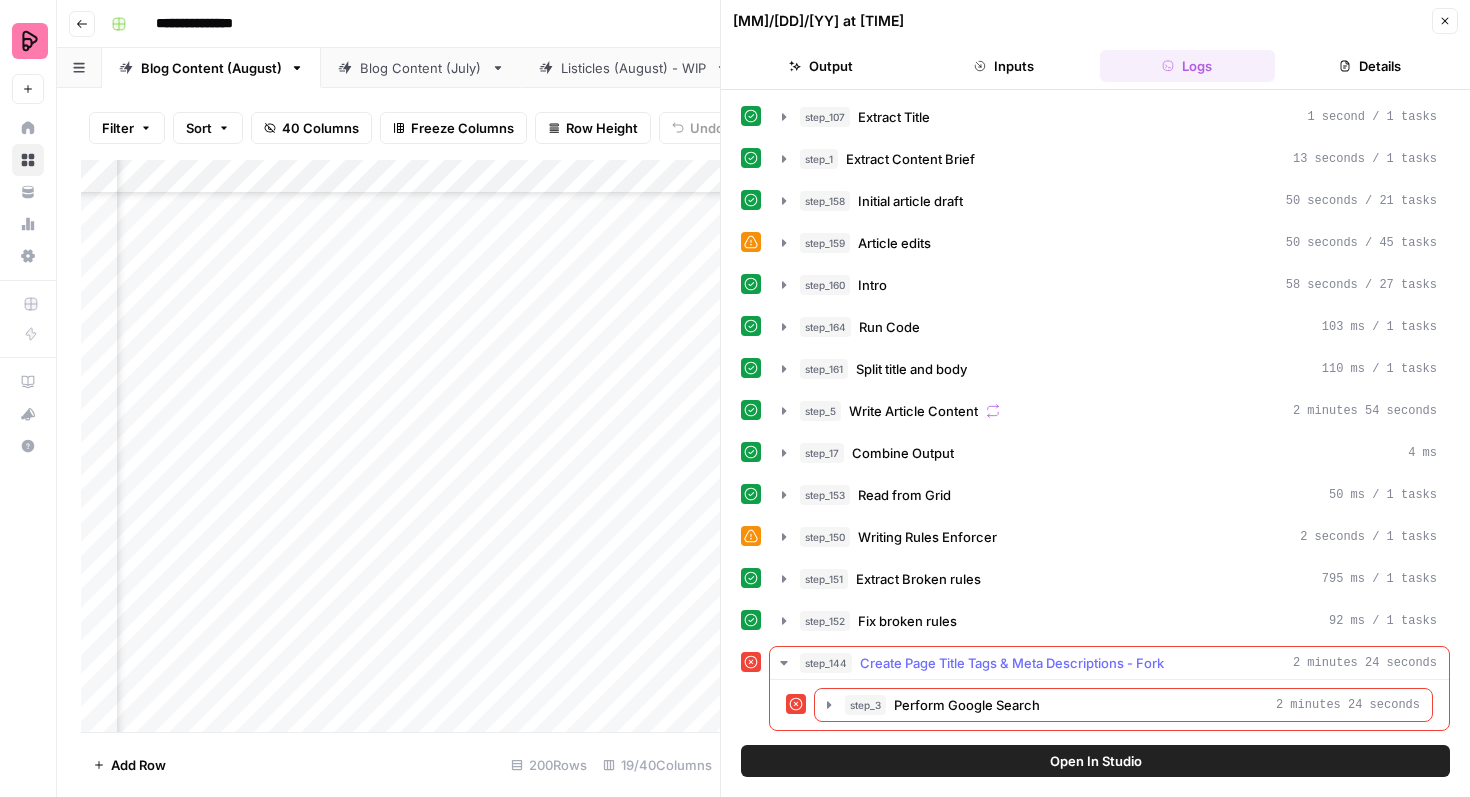 click on "Create Page Title Tags & Meta Descriptions - Fork" at bounding box center (1012, 663) 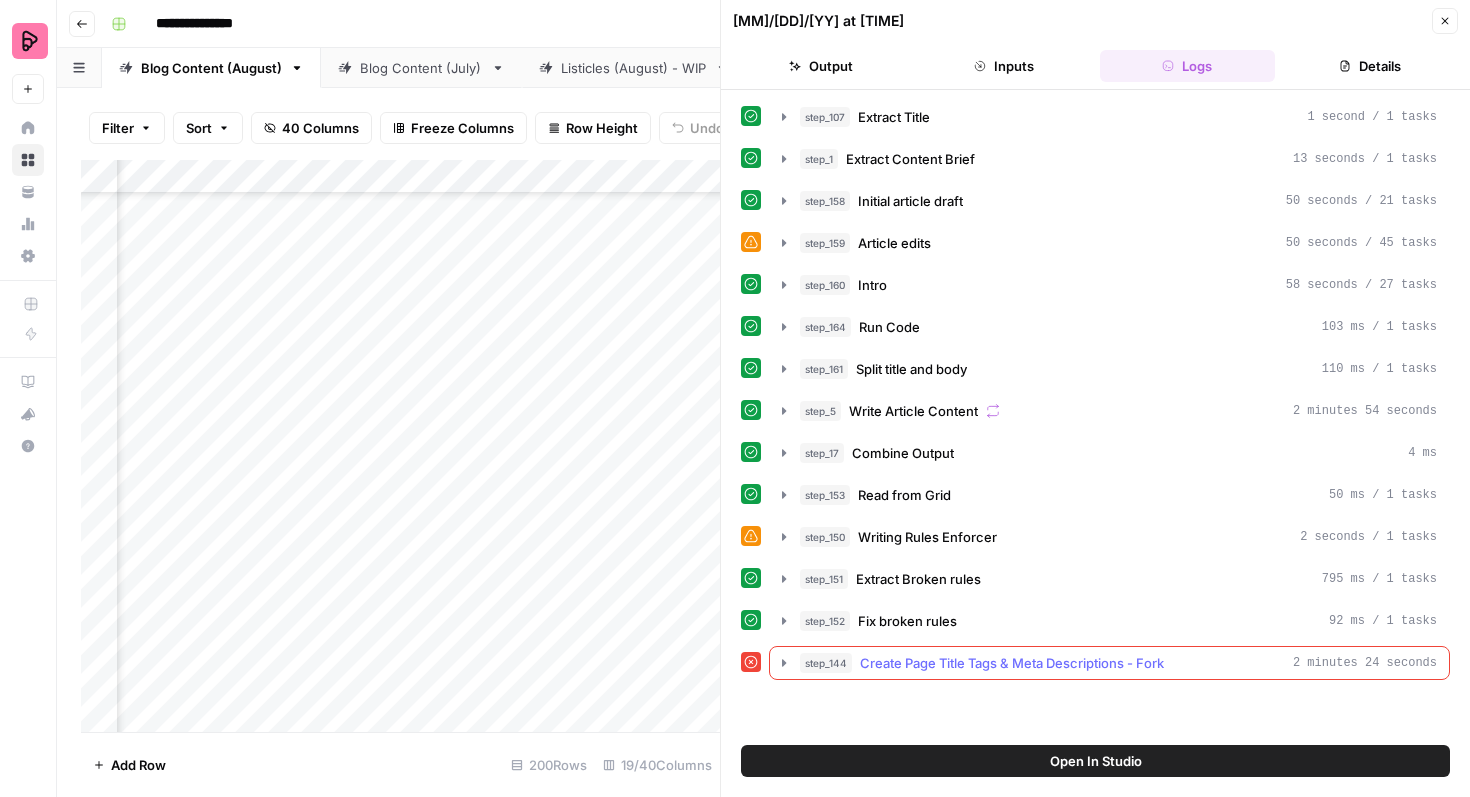 click on "Create Page Title Tags & Meta Descriptions - Fork" at bounding box center [1012, 663] 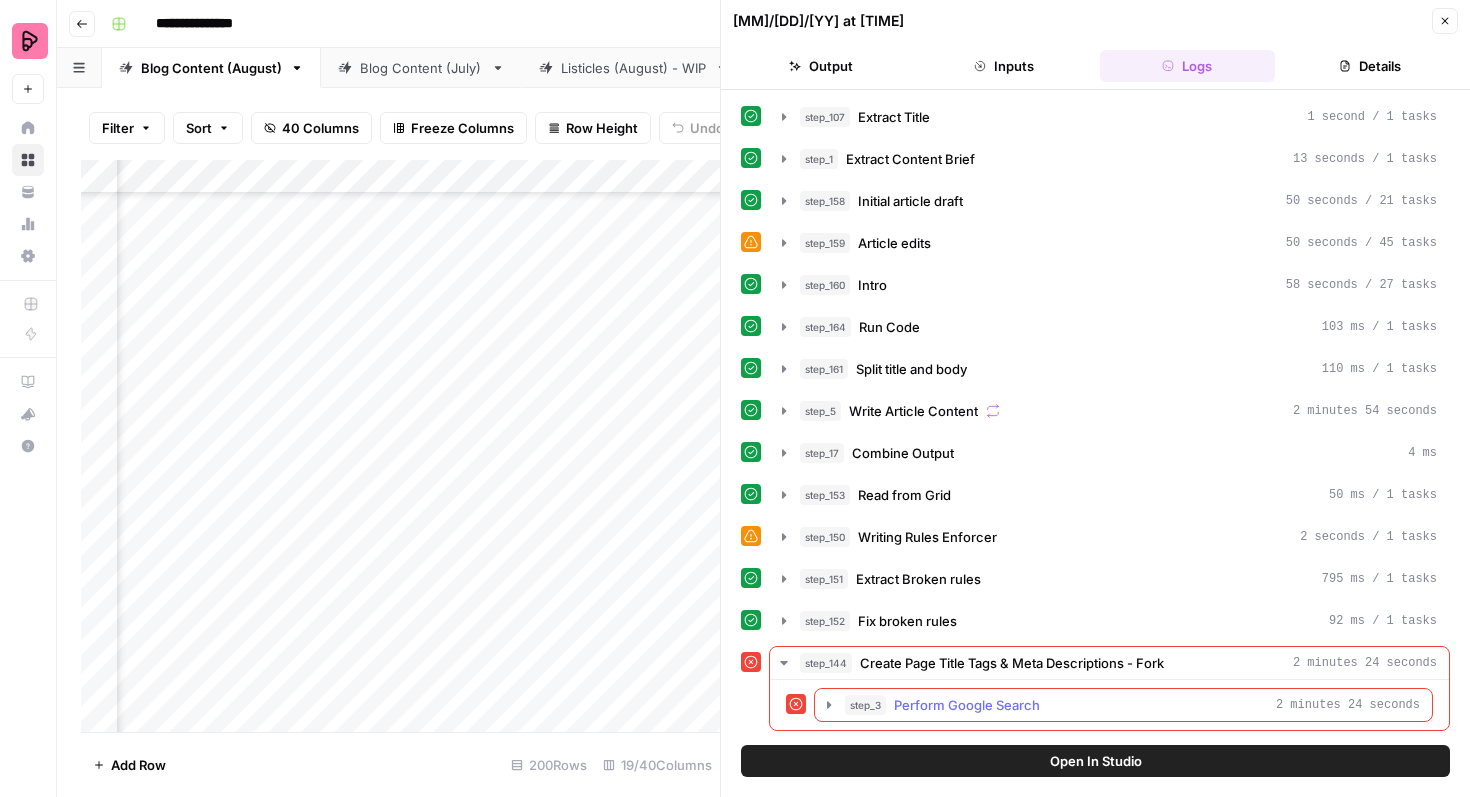 click on "Perform Google Search" at bounding box center [967, 705] 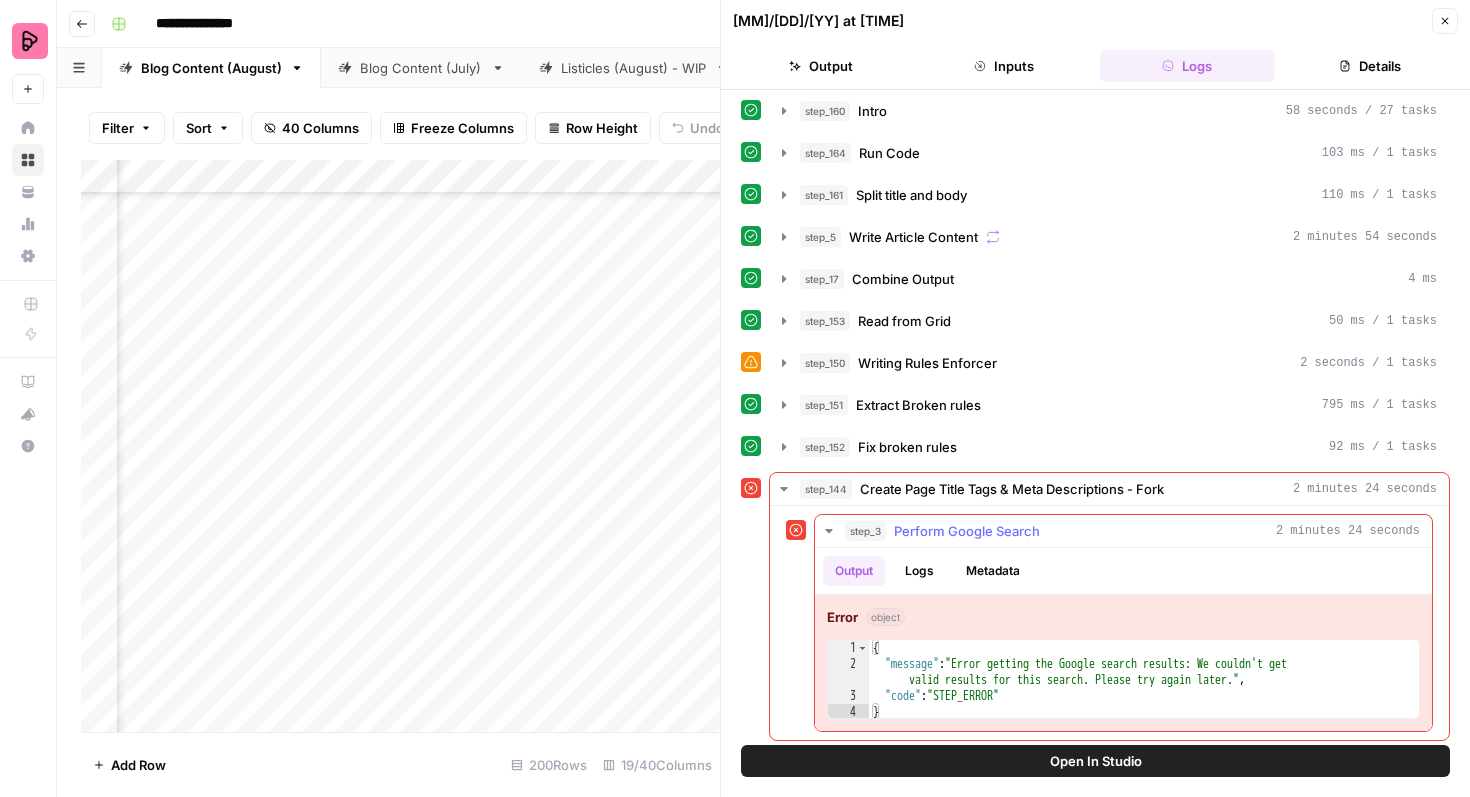 scroll, scrollTop: 180, scrollLeft: 0, axis: vertical 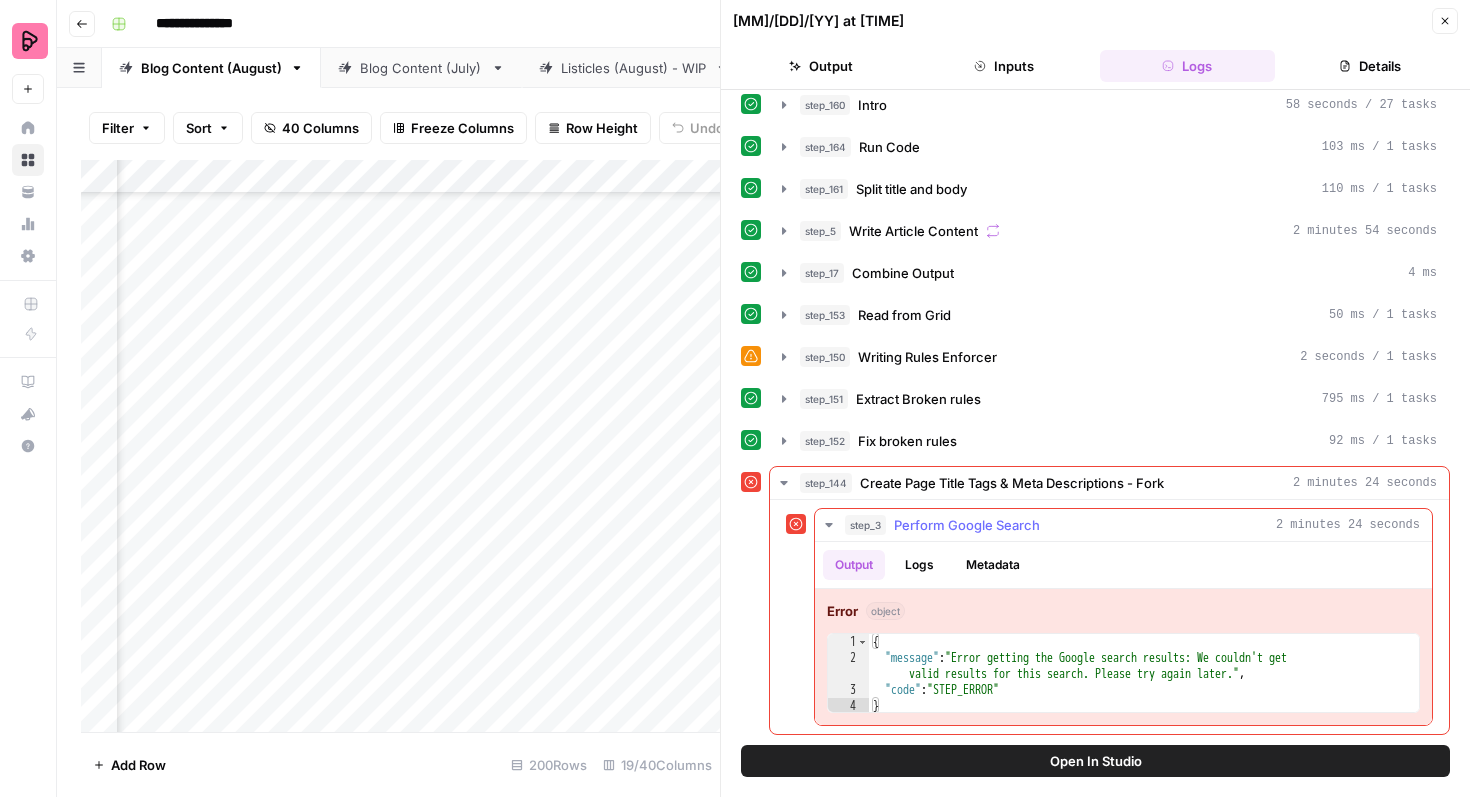 click on "Logs" at bounding box center (919, 565) 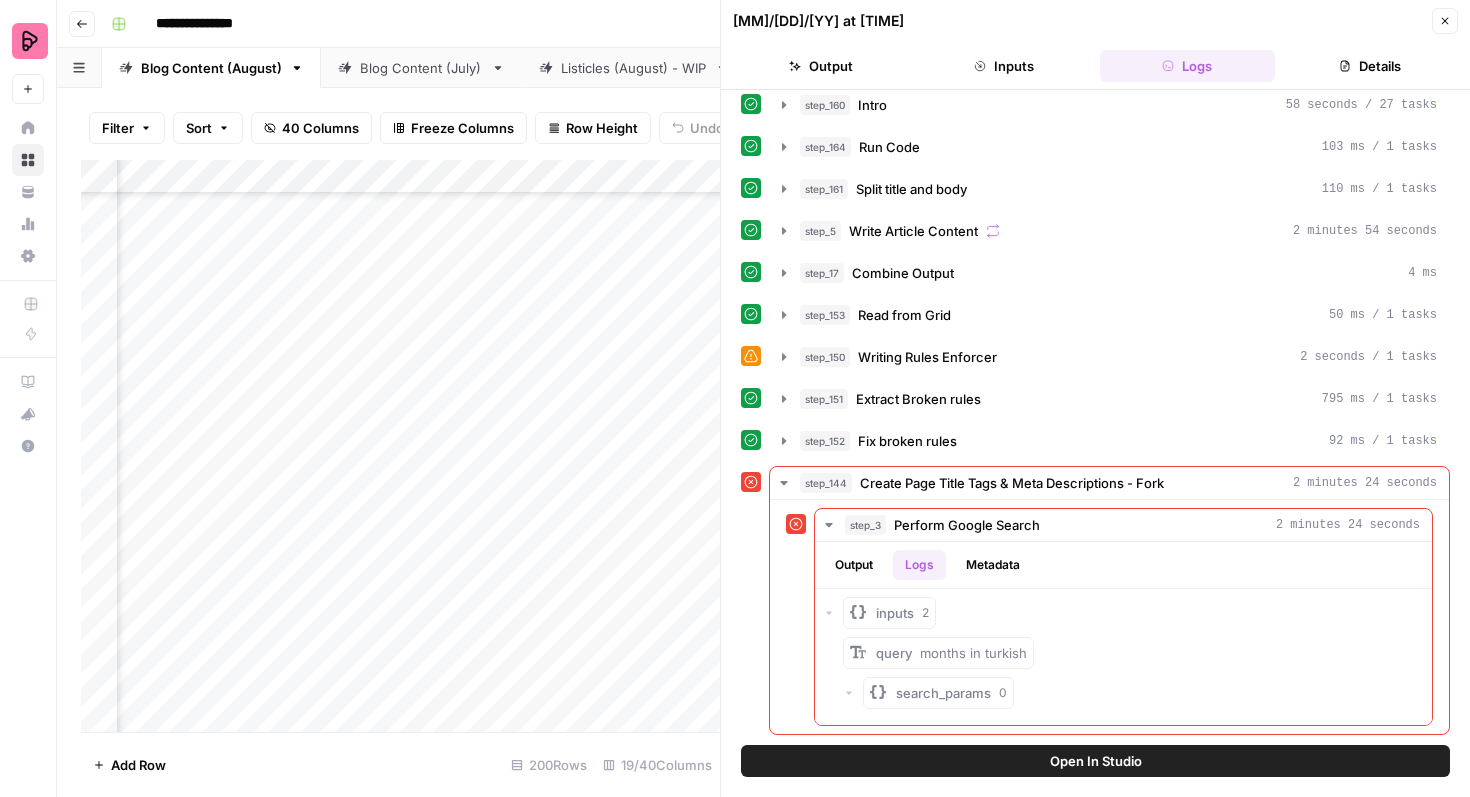 click on "Open In Studio" at bounding box center (1096, 761) 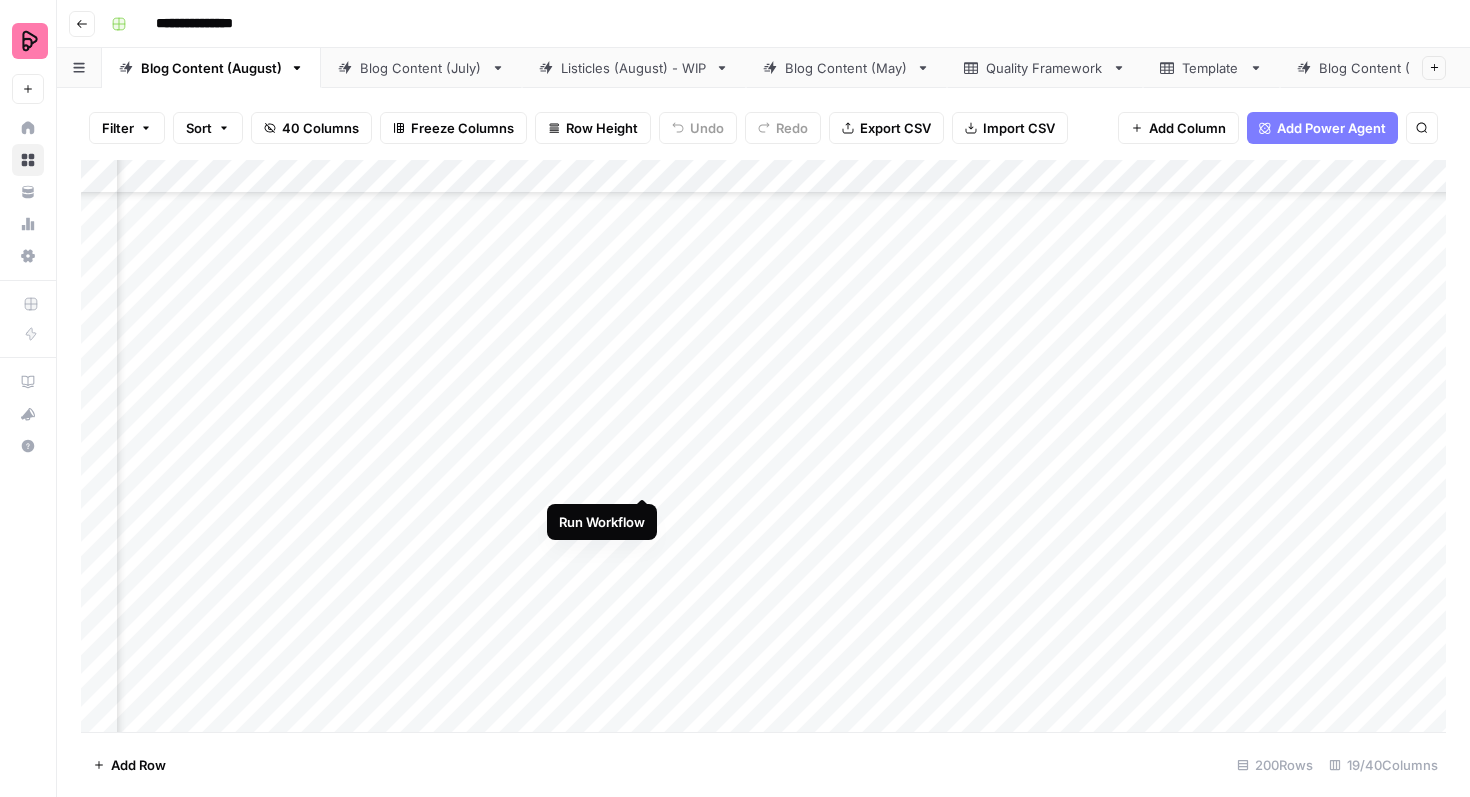 click on "Add Column" at bounding box center (763, 446) 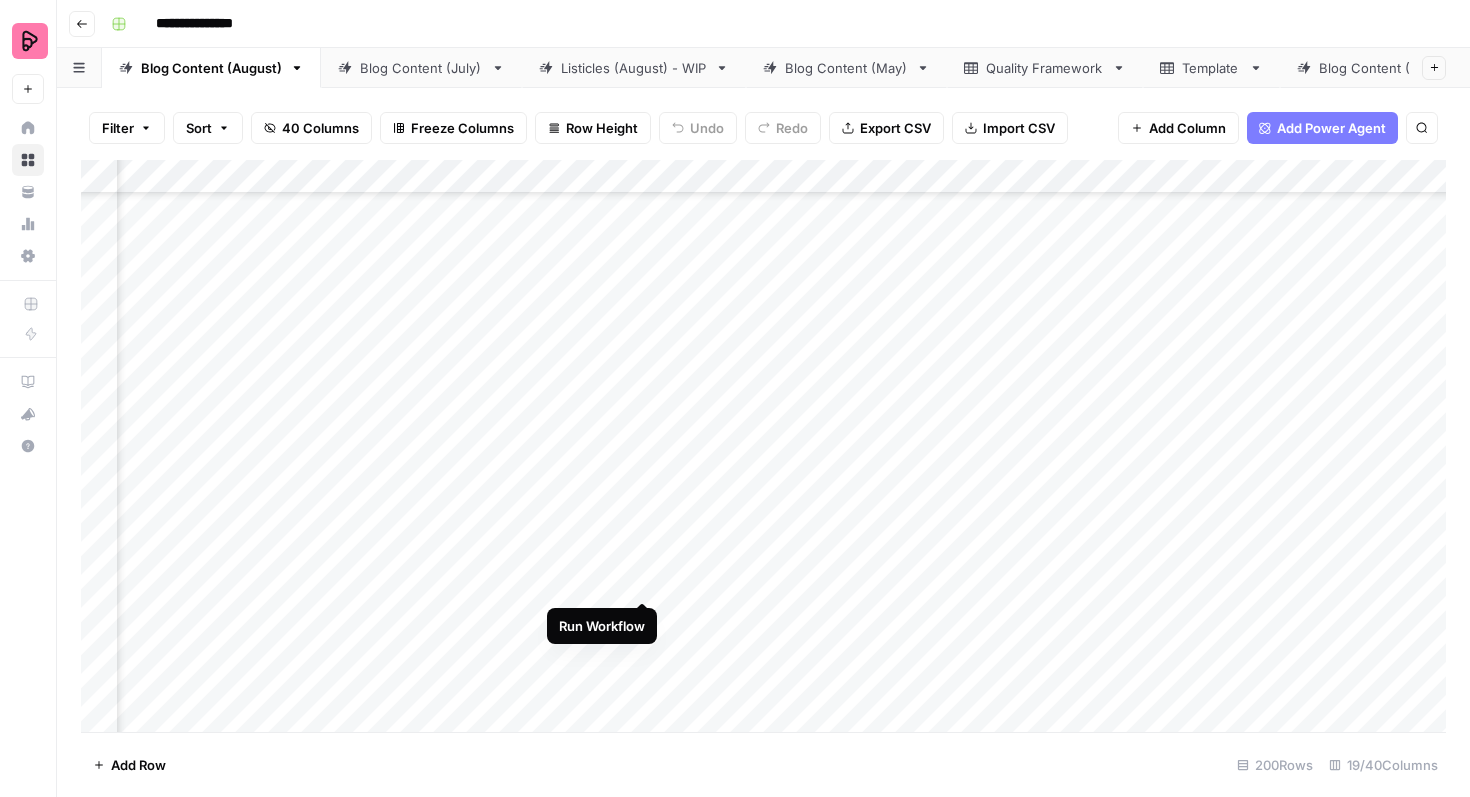 click on "Add Column" at bounding box center [763, 446] 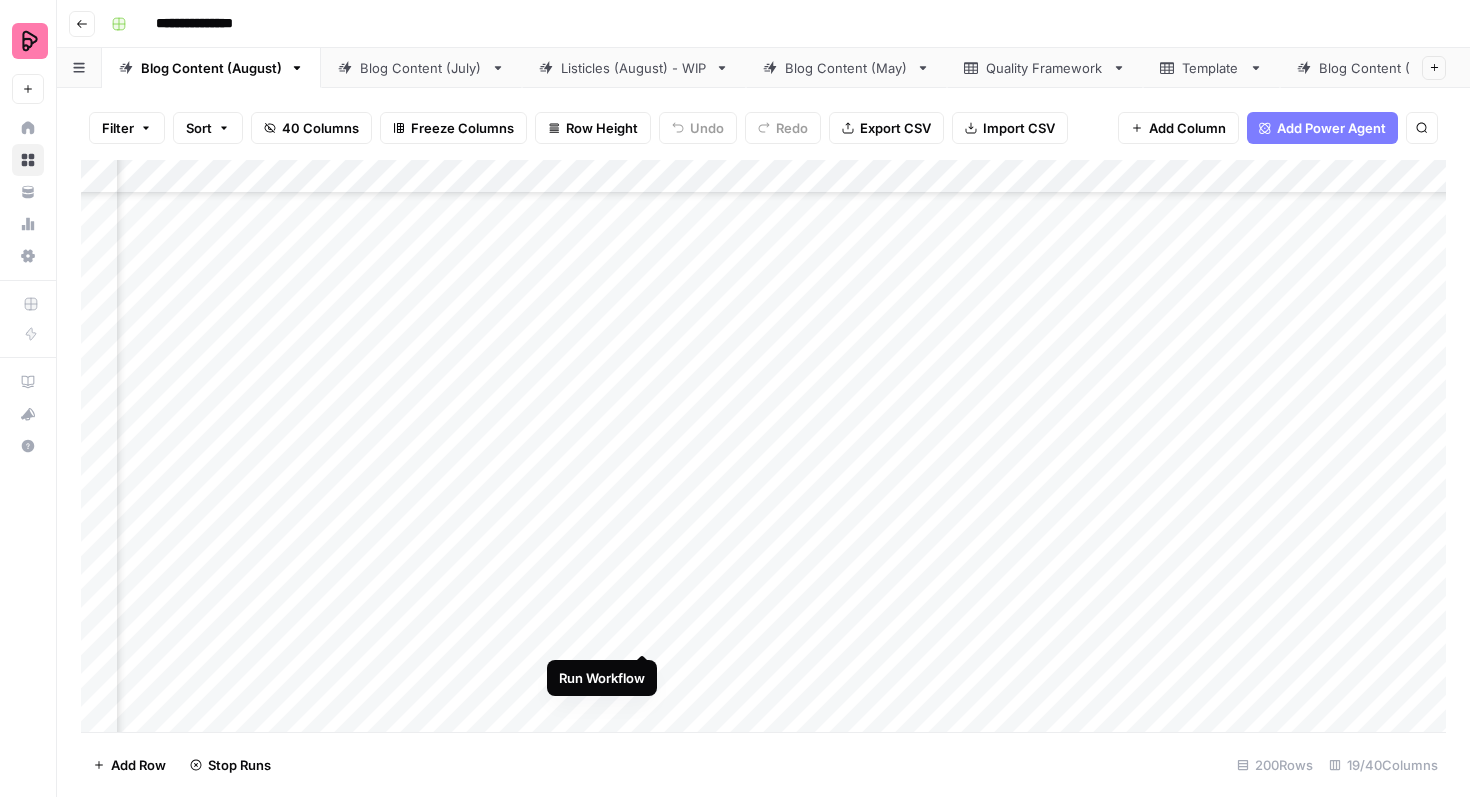 click on "Add Column" at bounding box center [763, 446] 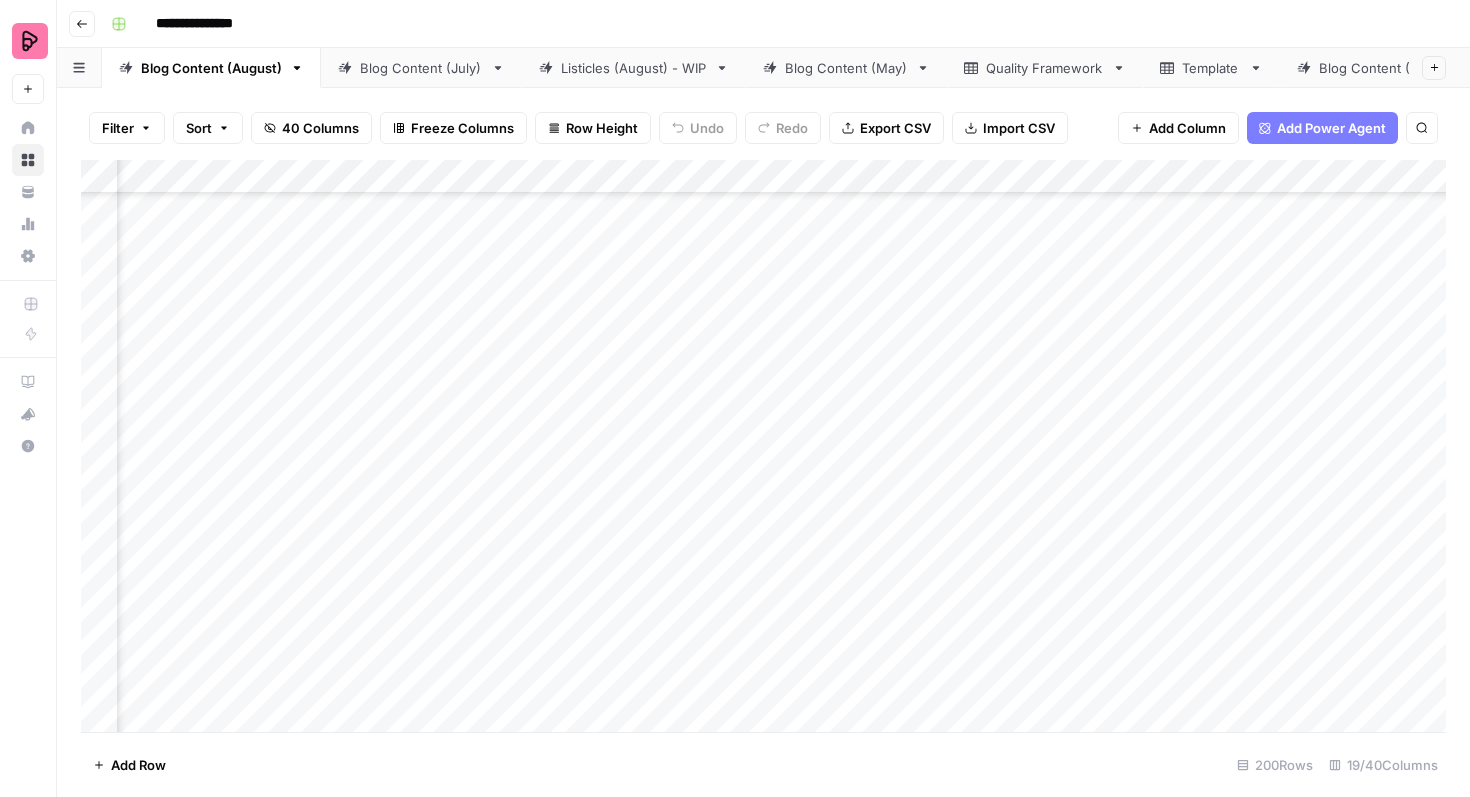 scroll, scrollTop: 530, scrollLeft: 828, axis: both 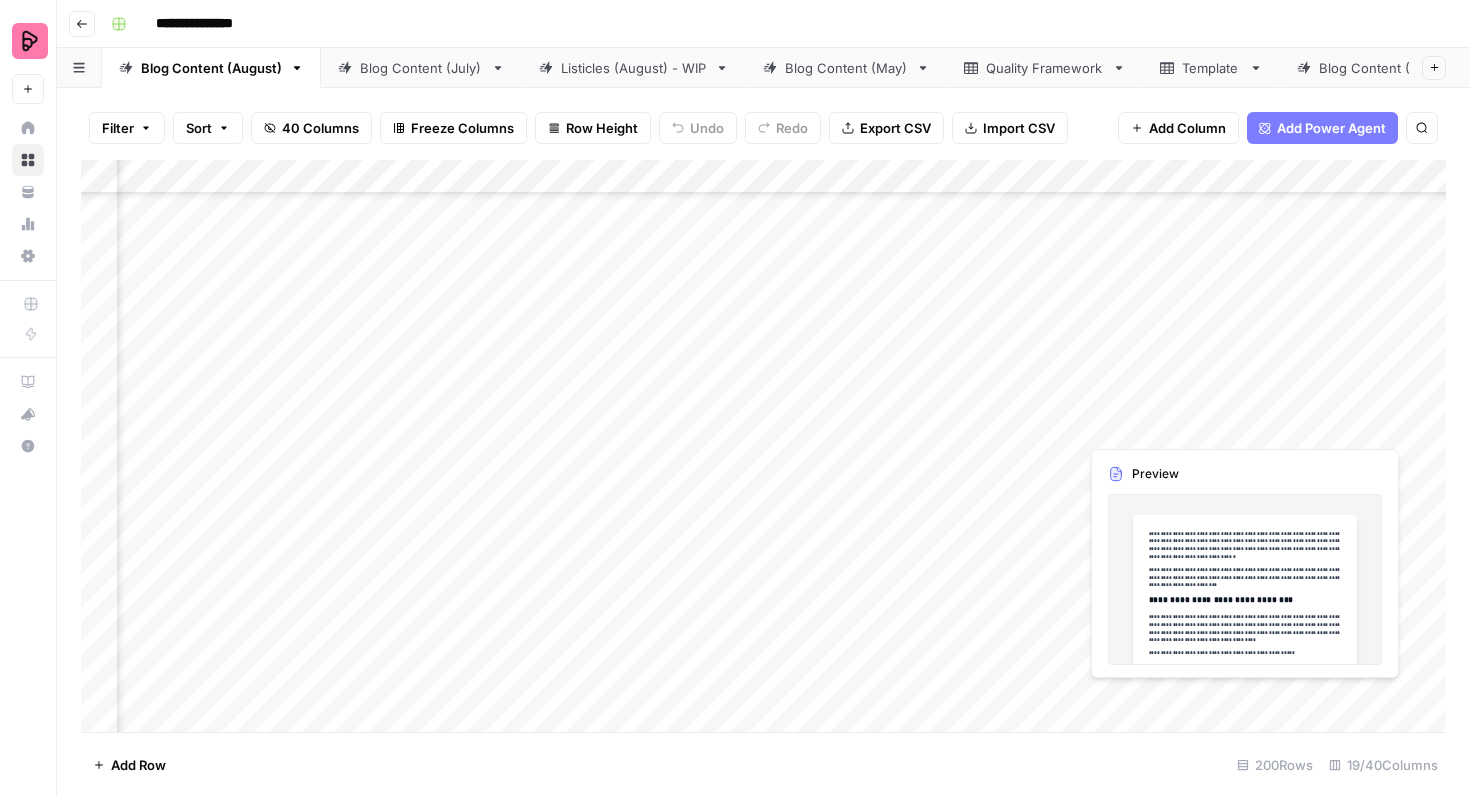 click on "Add Column" at bounding box center [763, 446] 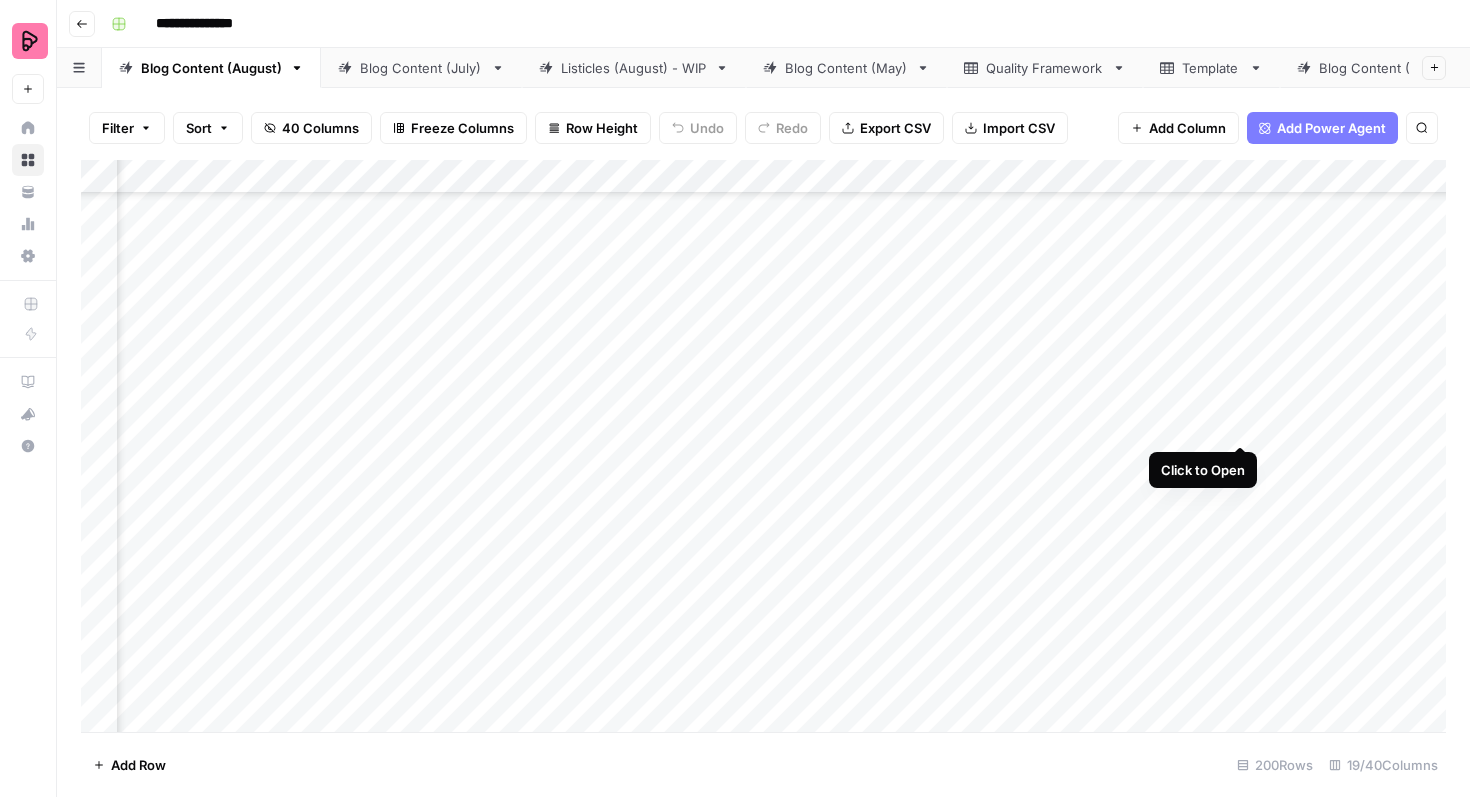 click on "Add Column" at bounding box center (763, 446) 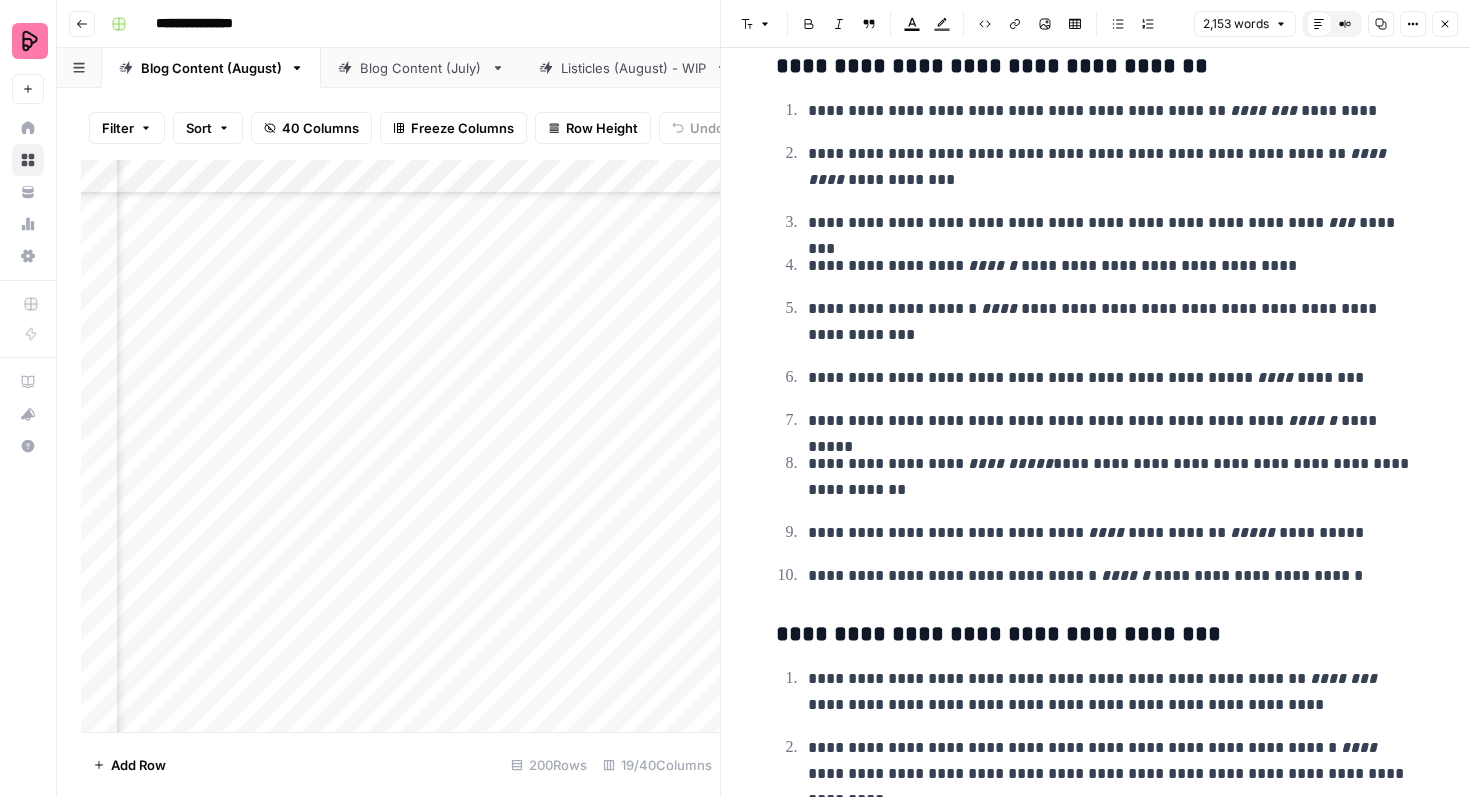scroll, scrollTop: 8834, scrollLeft: 0, axis: vertical 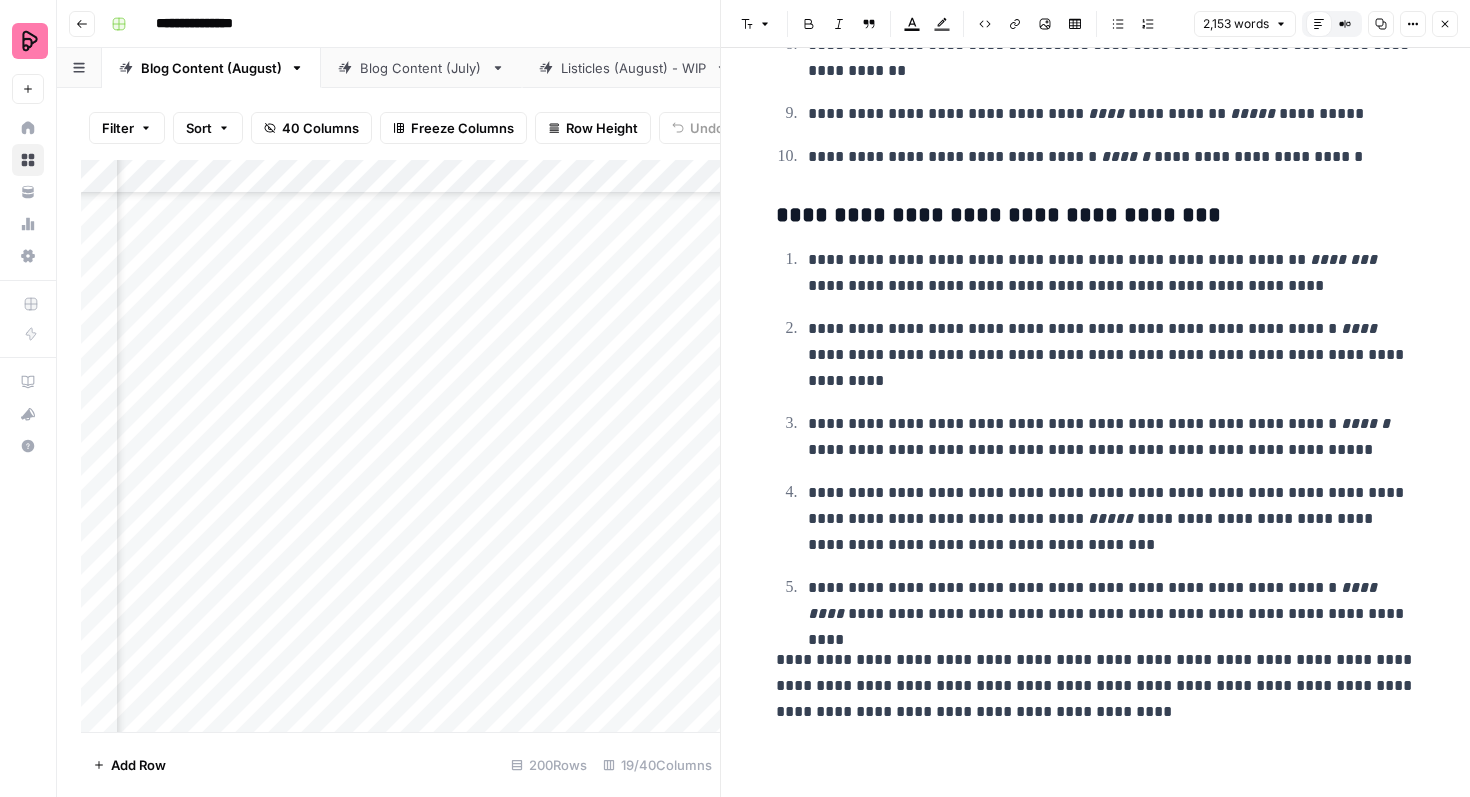 click 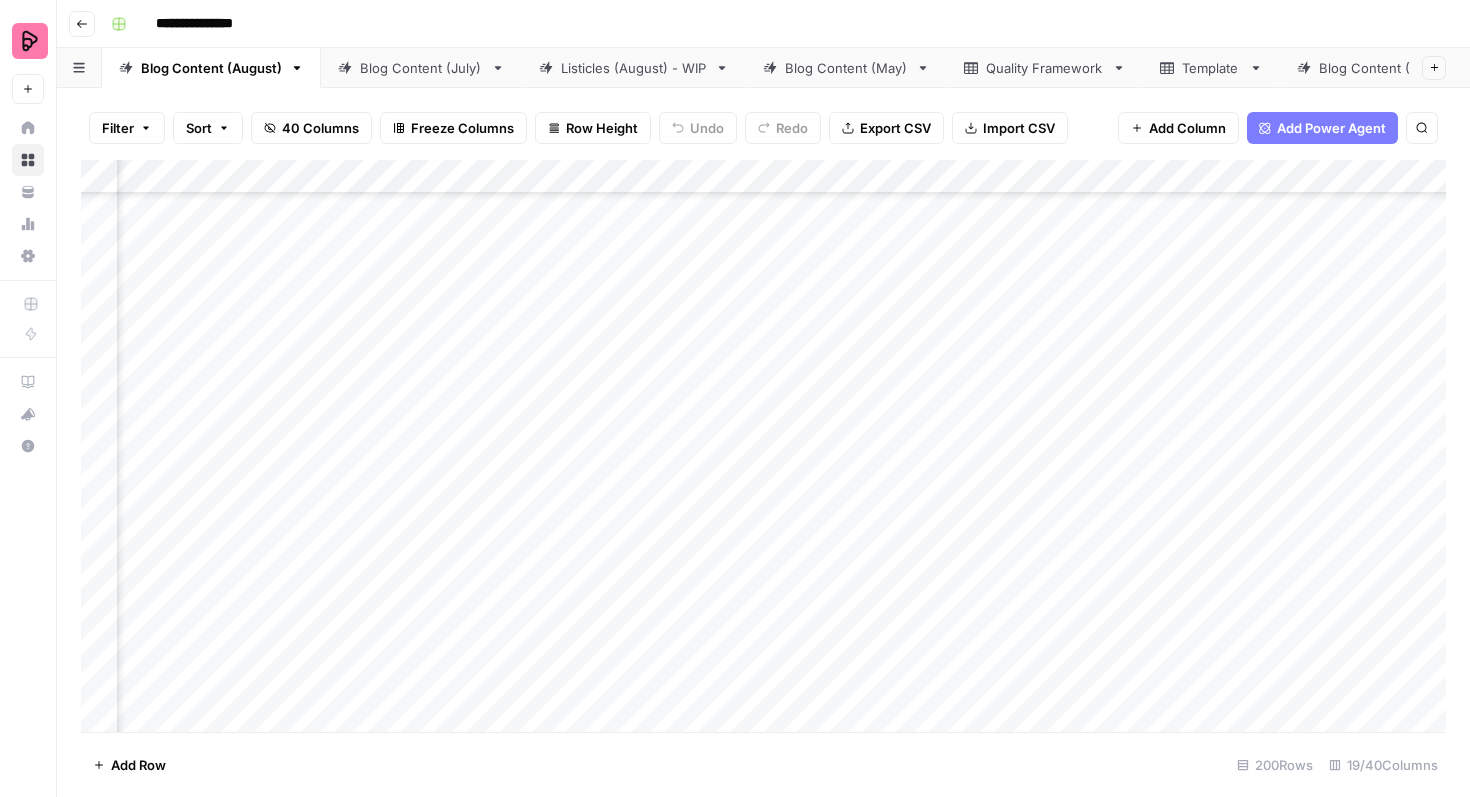 click on "Add Column" at bounding box center [763, 446] 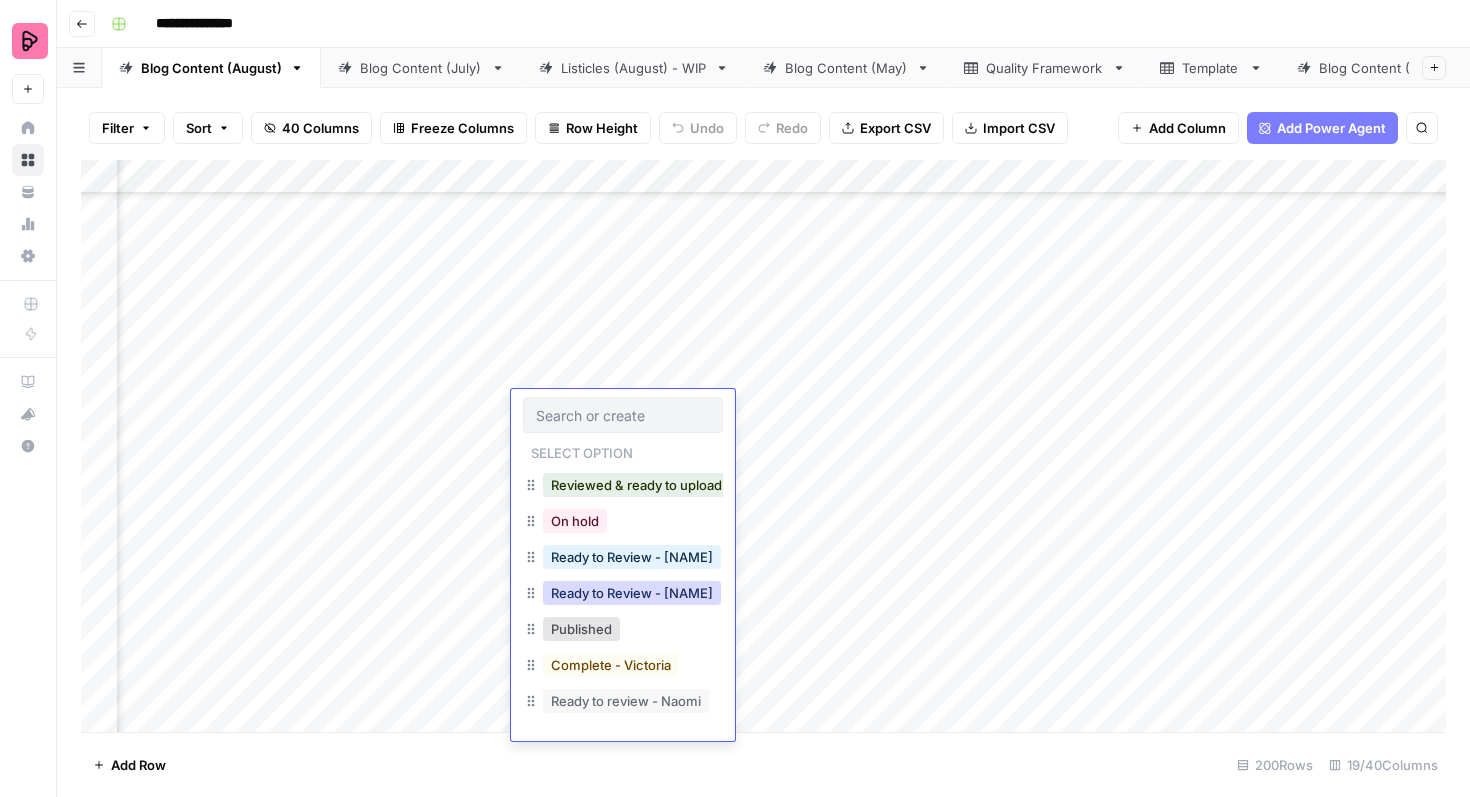 click on "Ready to Review - Rebekah" at bounding box center [632, 593] 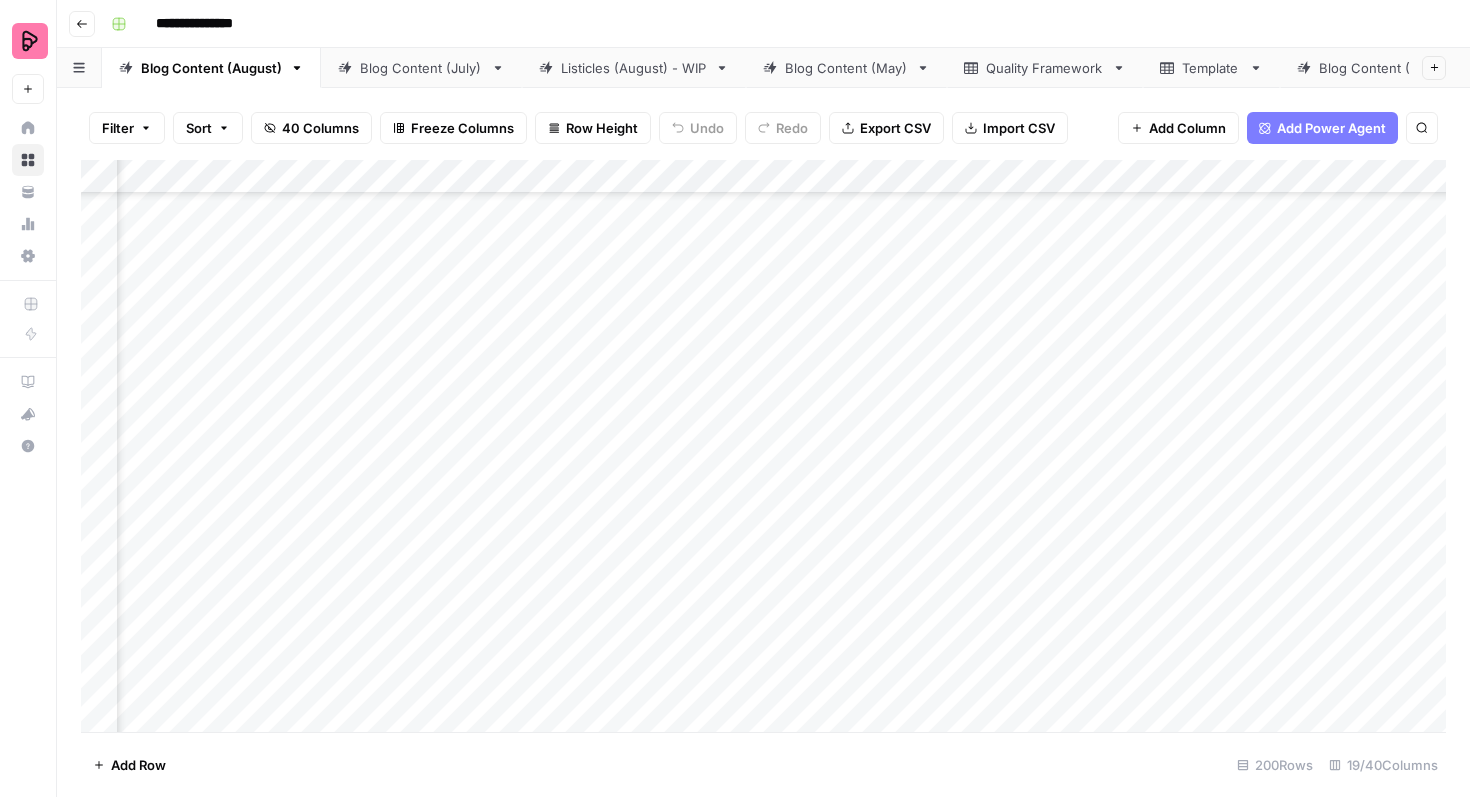 click on "Add Column" at bounding box center (763, 446) 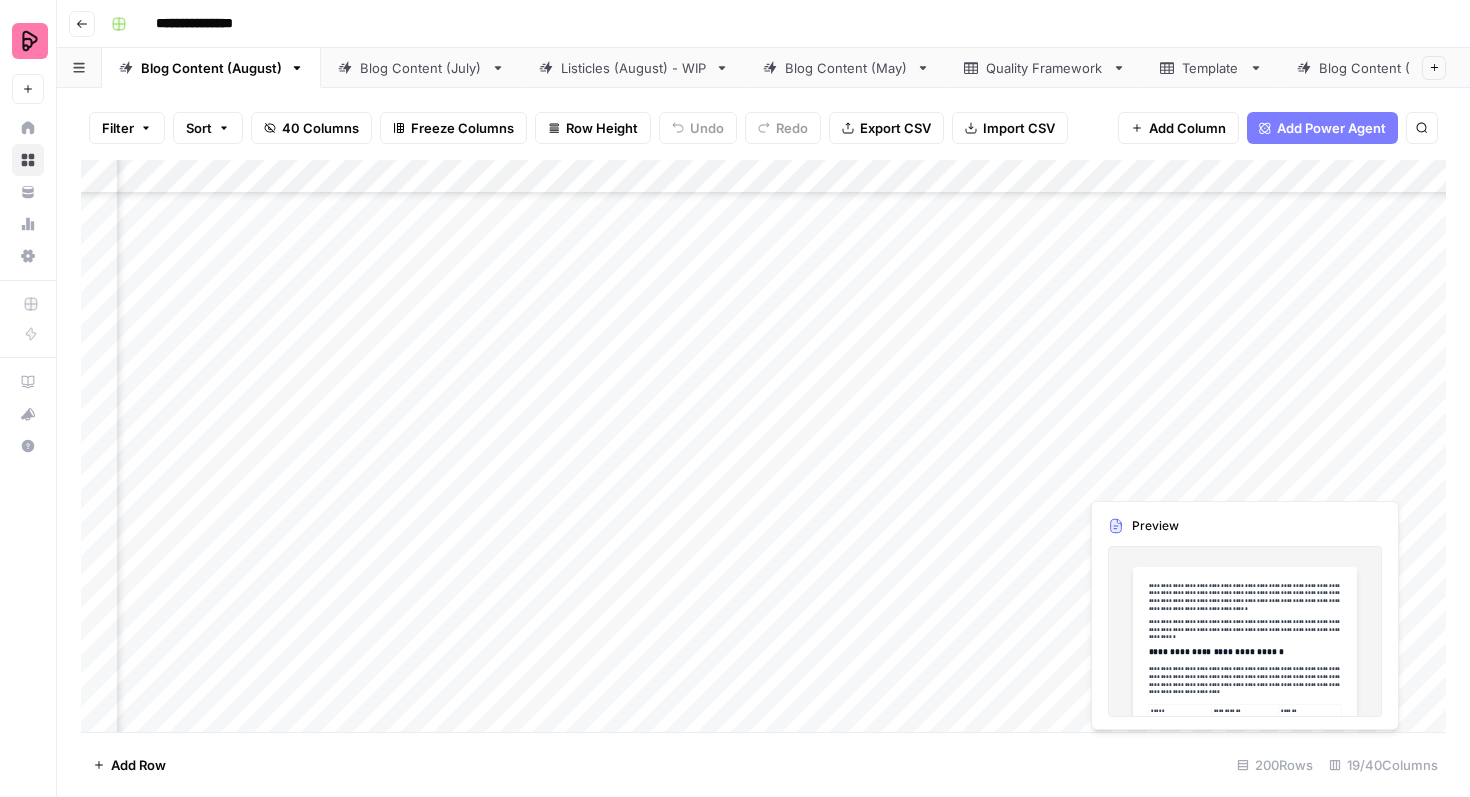 click on "Add Column" at bounding box center [763, 446] 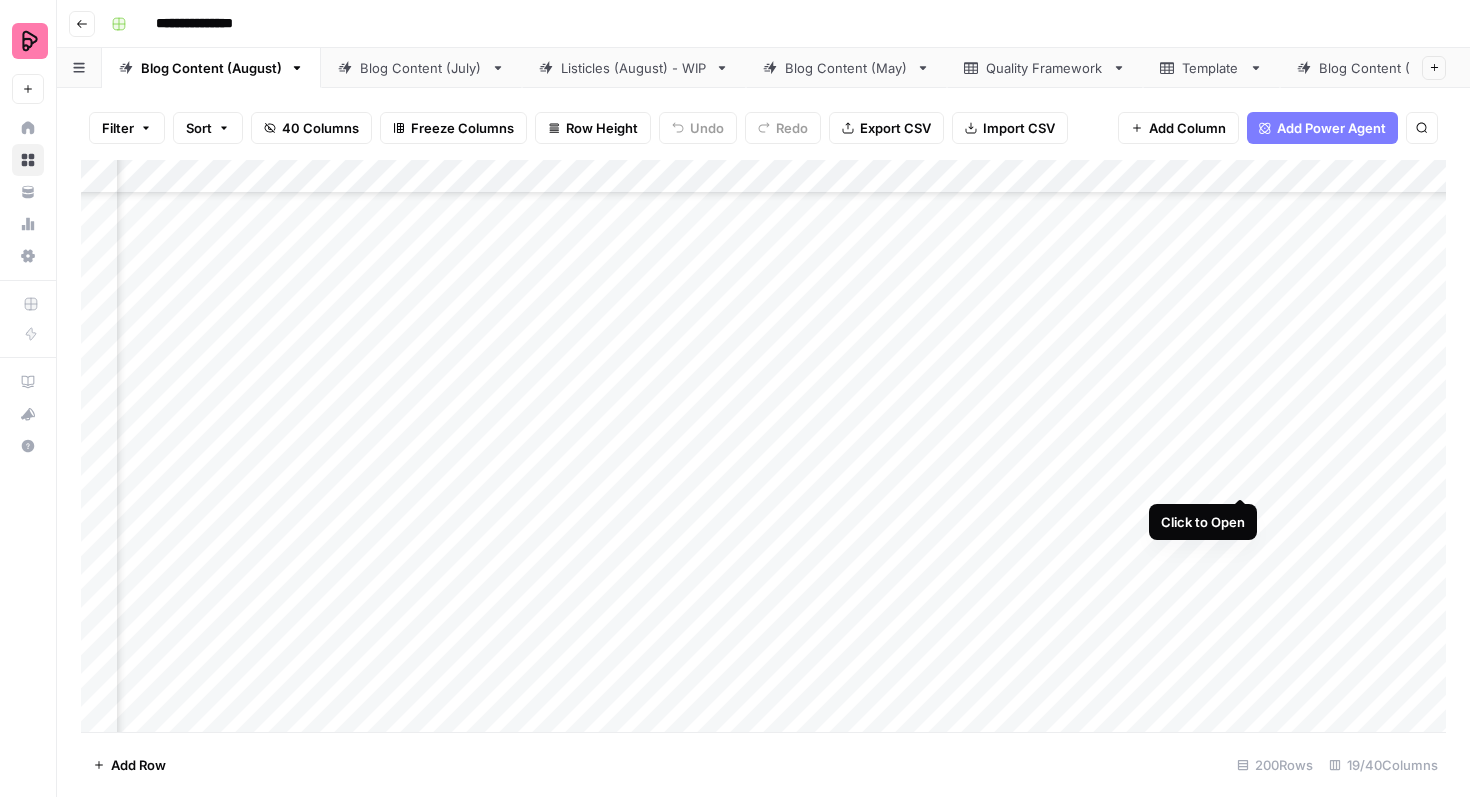 click on "Add Column" at bounding box center [763, 446] 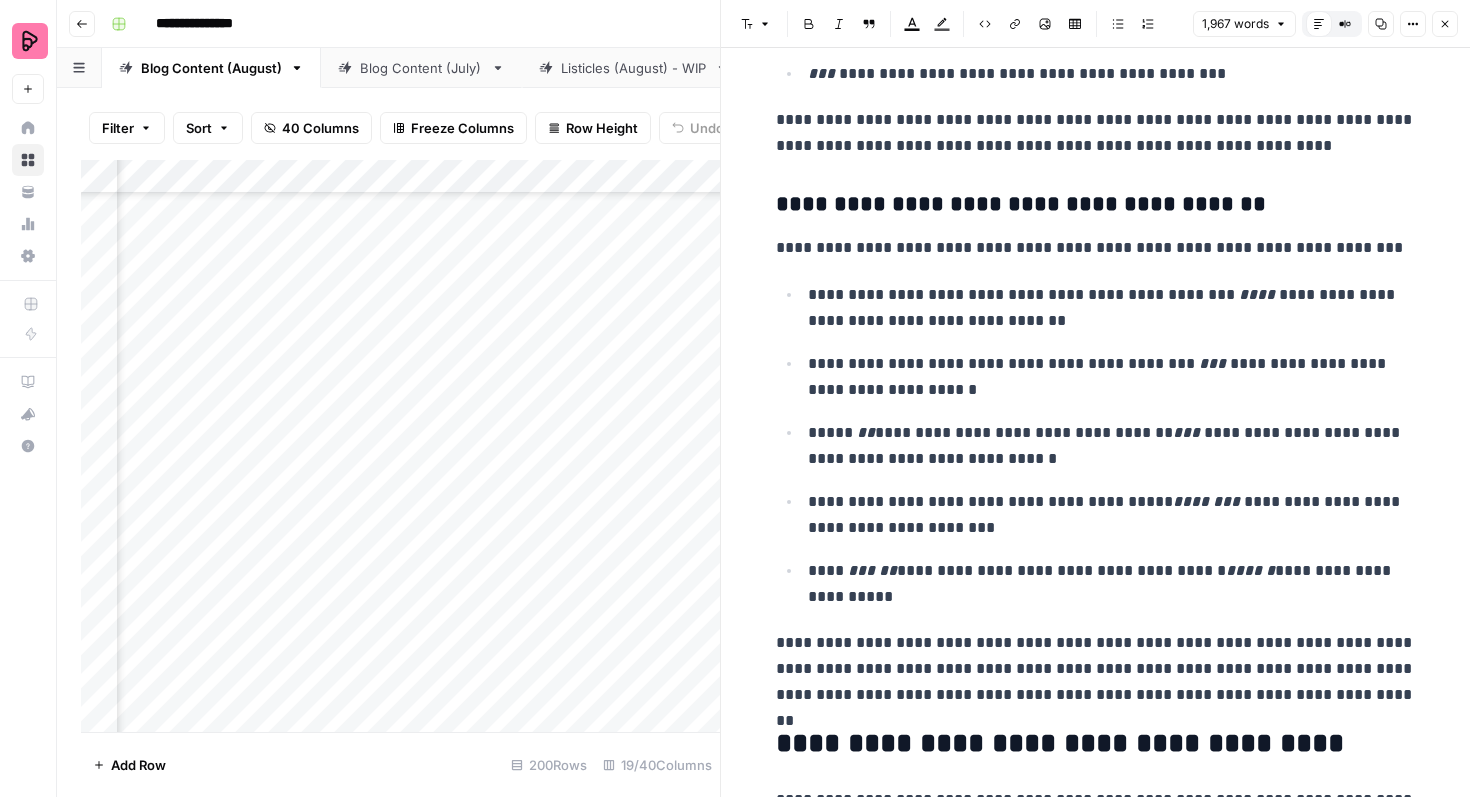 scroll, scrollTop: 7129, scrollLeft: 0, axis: vertical 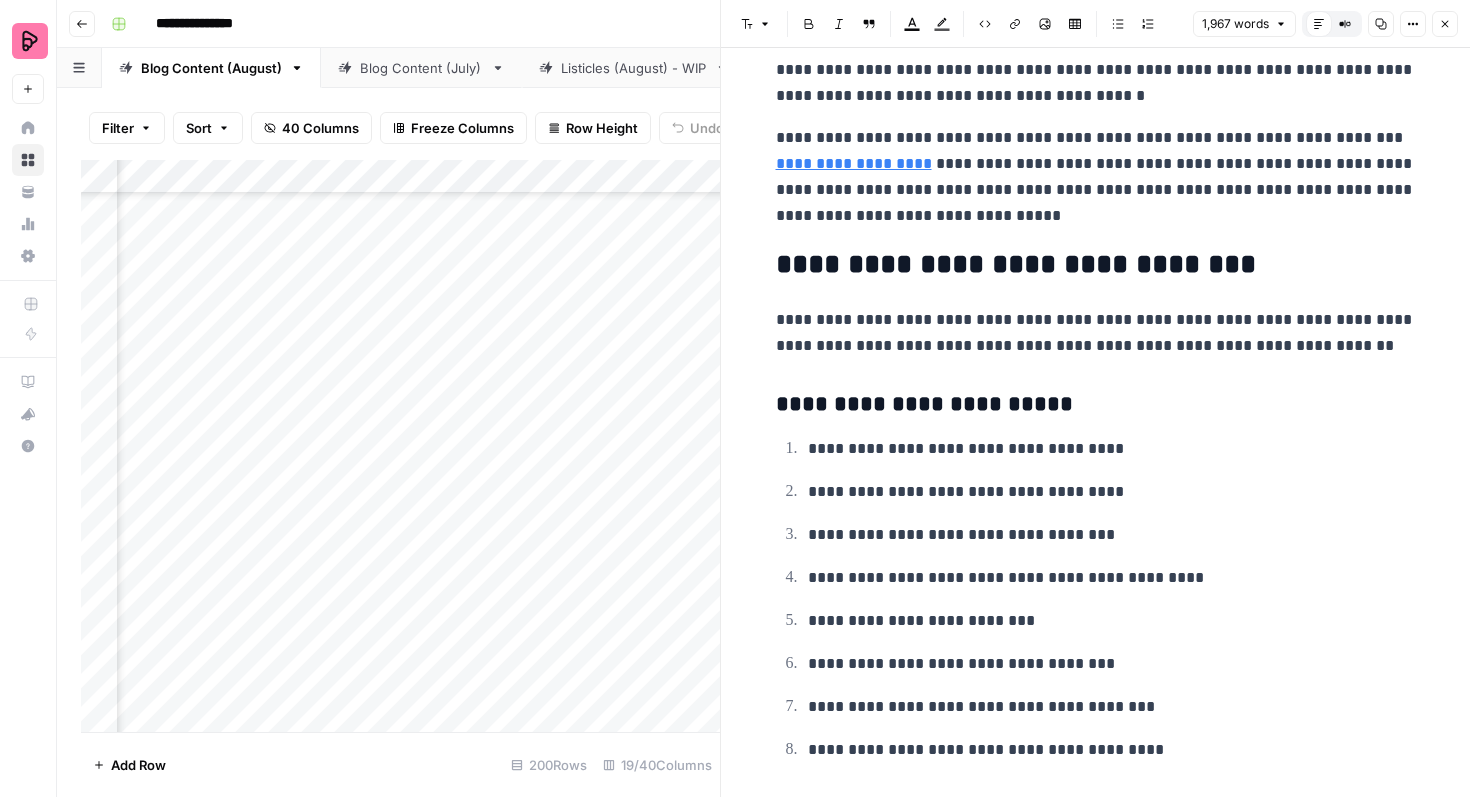 click on "Close" at bounding box center [1445, 24] 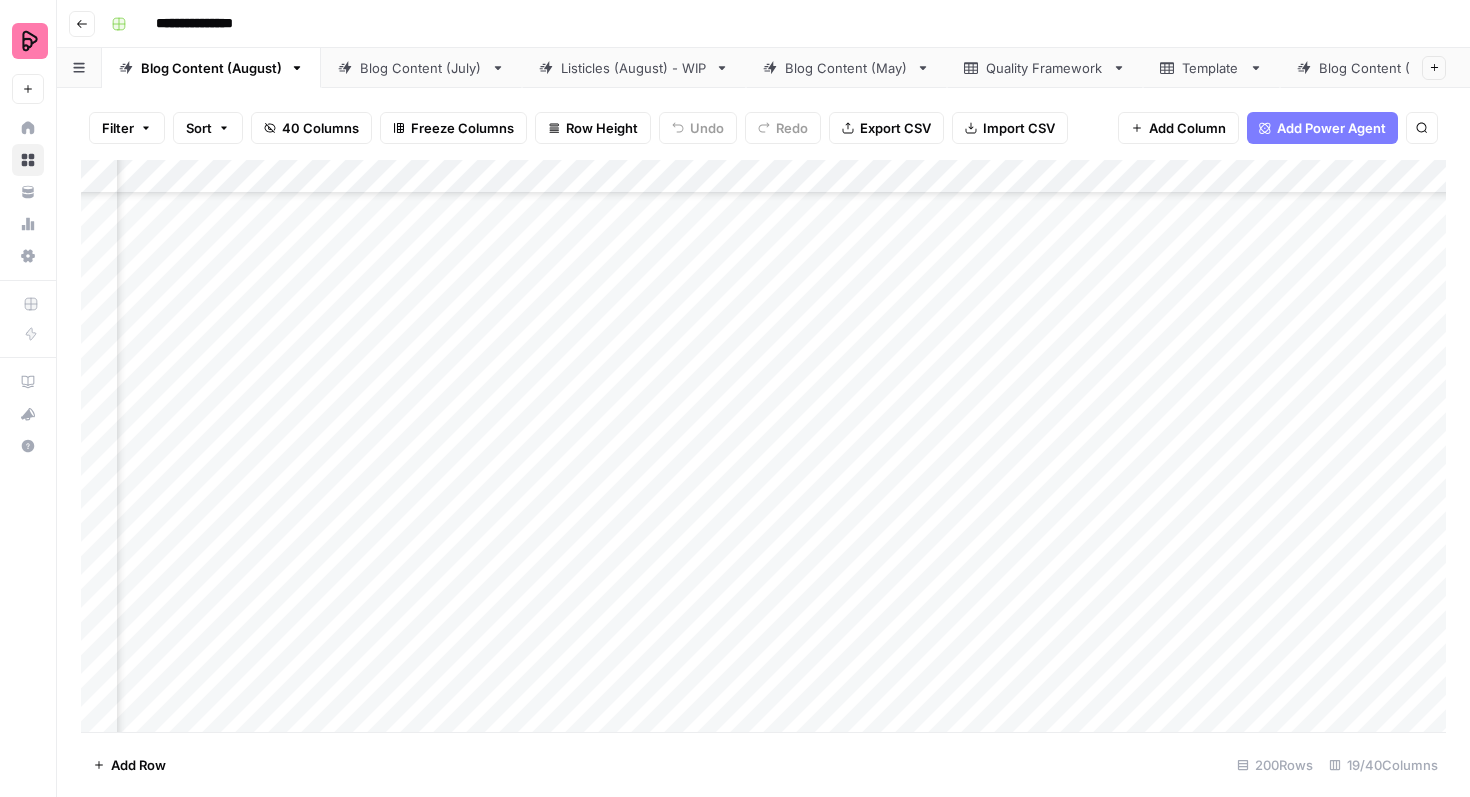 click on "Add Column" at bounding box center [763, 446] 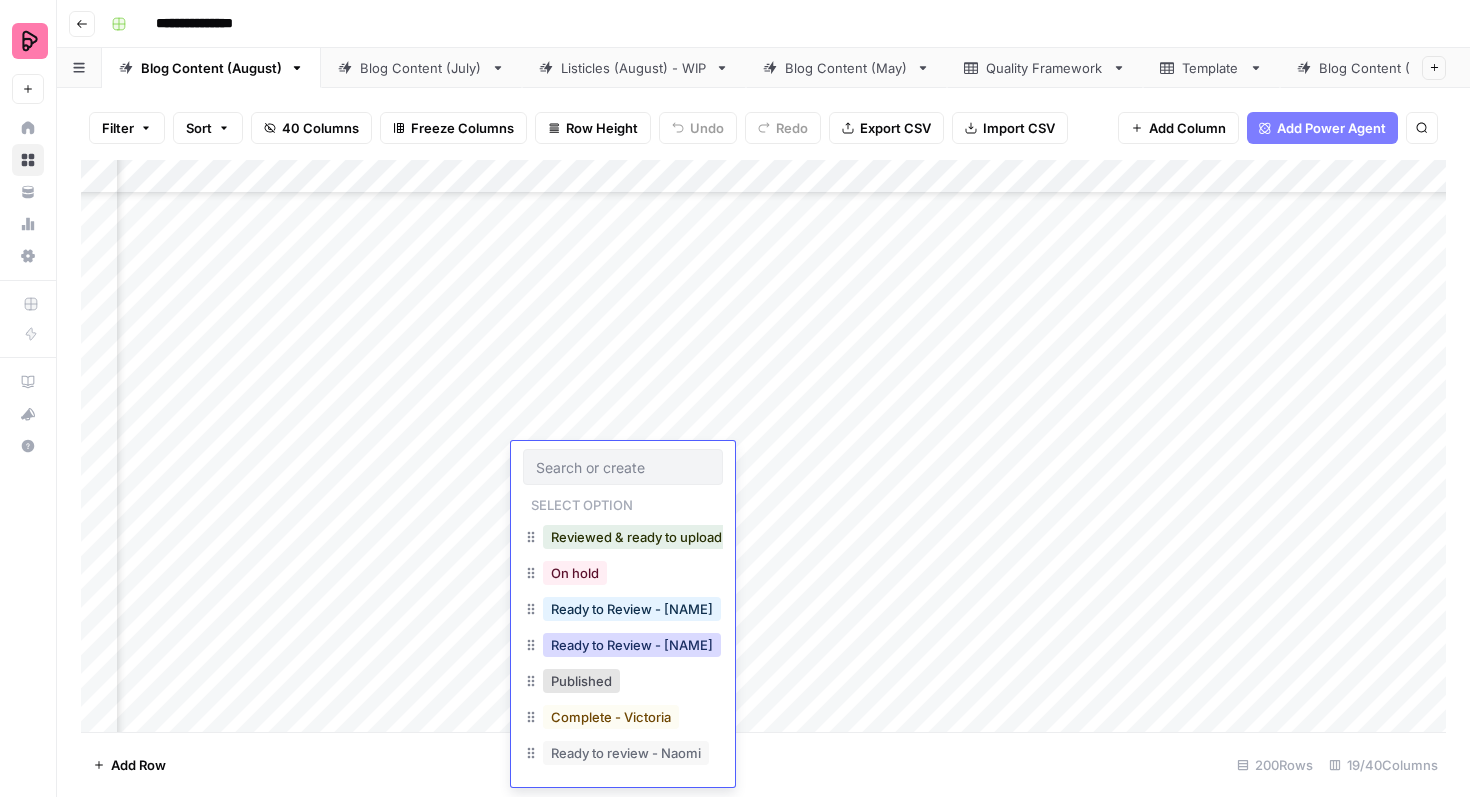 click on "Ready to Review - Rebekah" at bounding box center [632, 645] 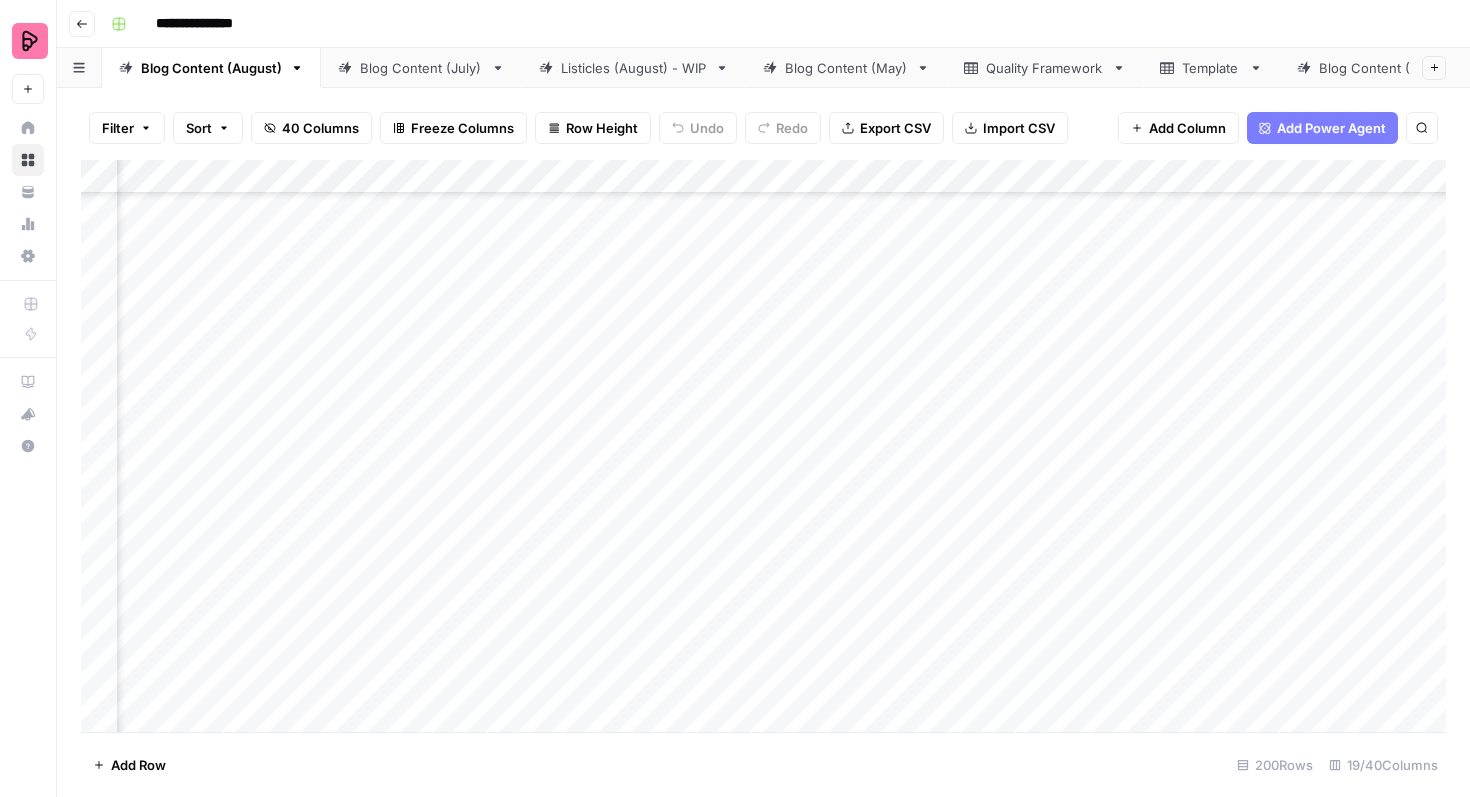 click on "Add Column" at bounding box center (763, 446) 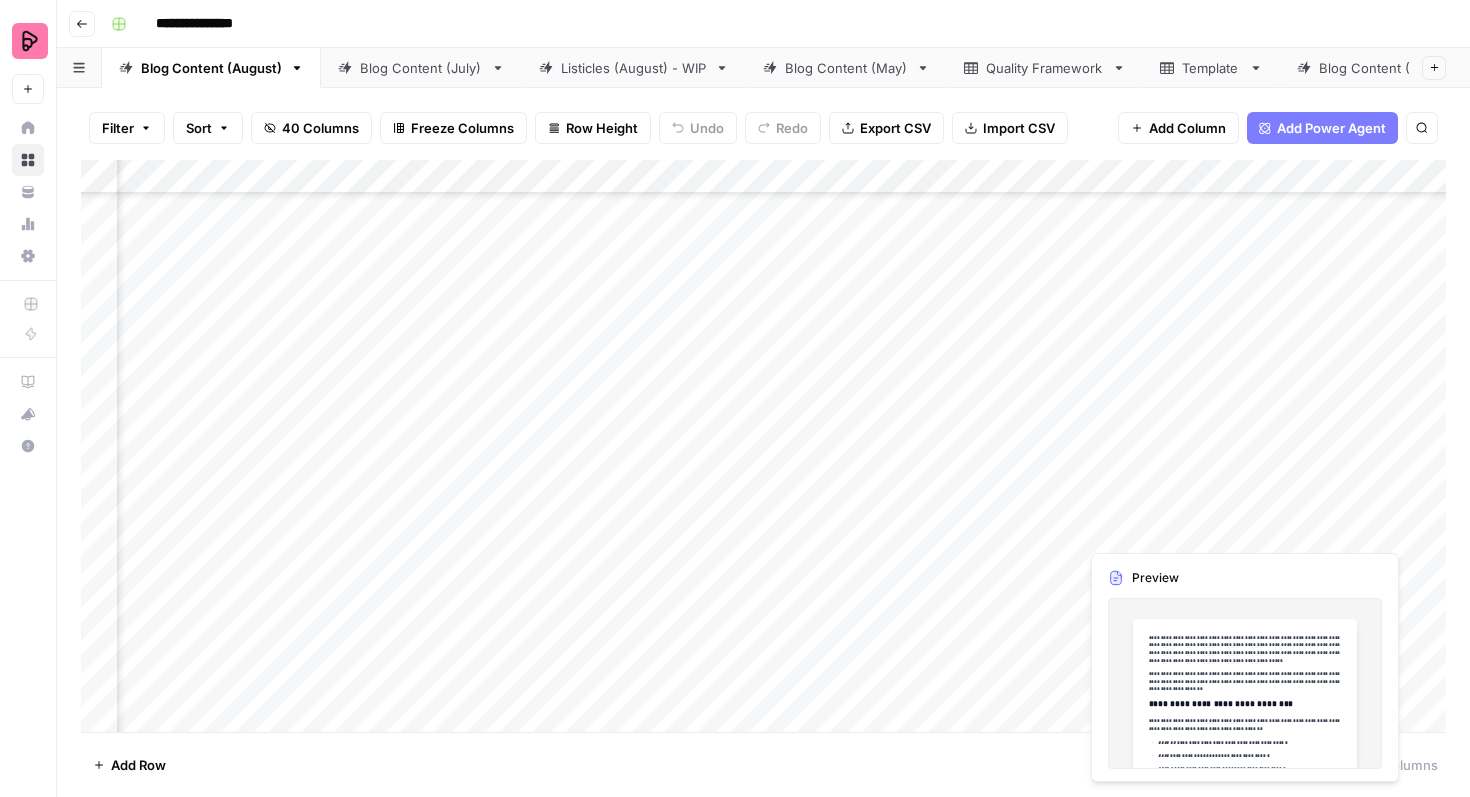 click on "Add Column" at bounding box center [763, 446] 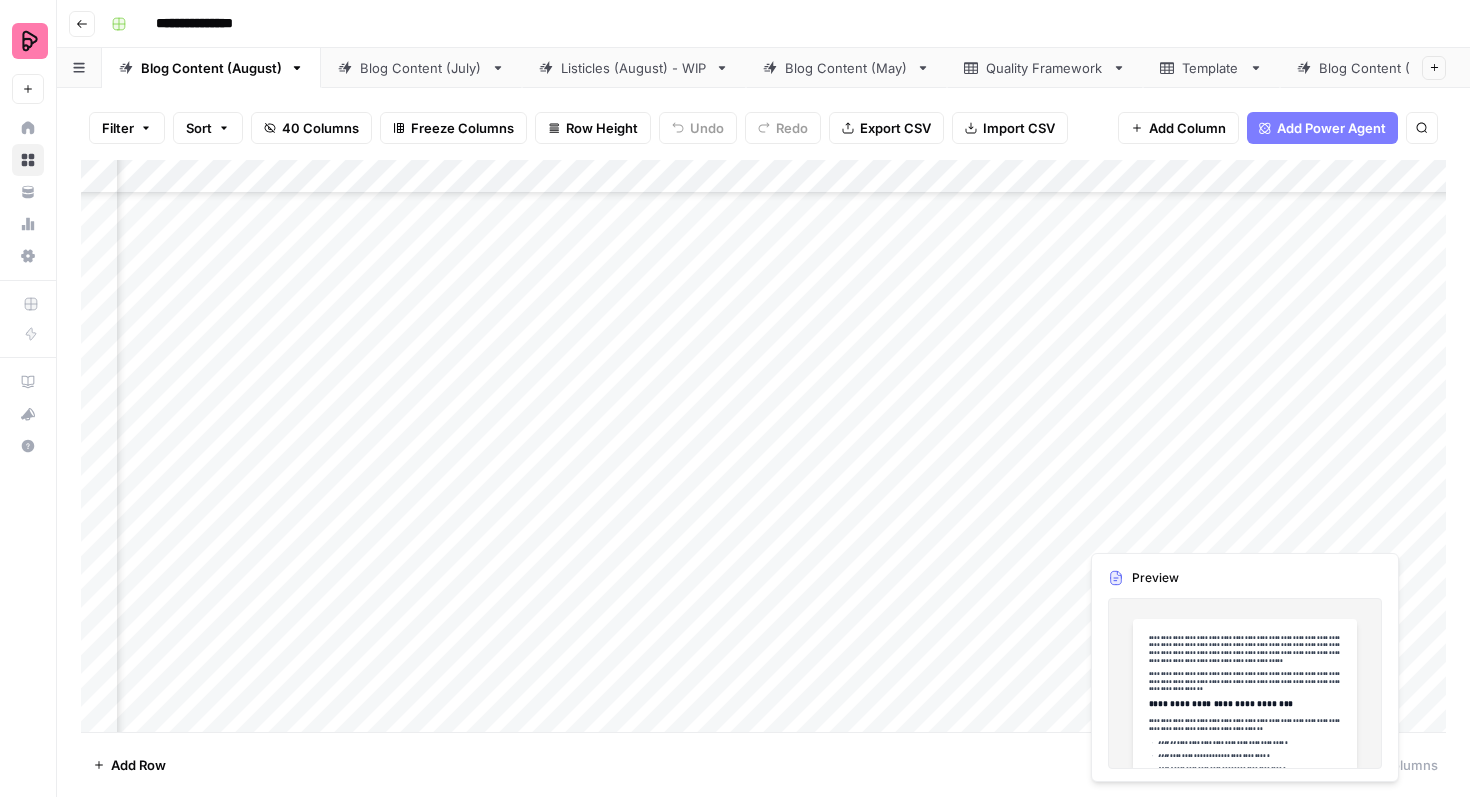 click at bounding box center [1169, 520] 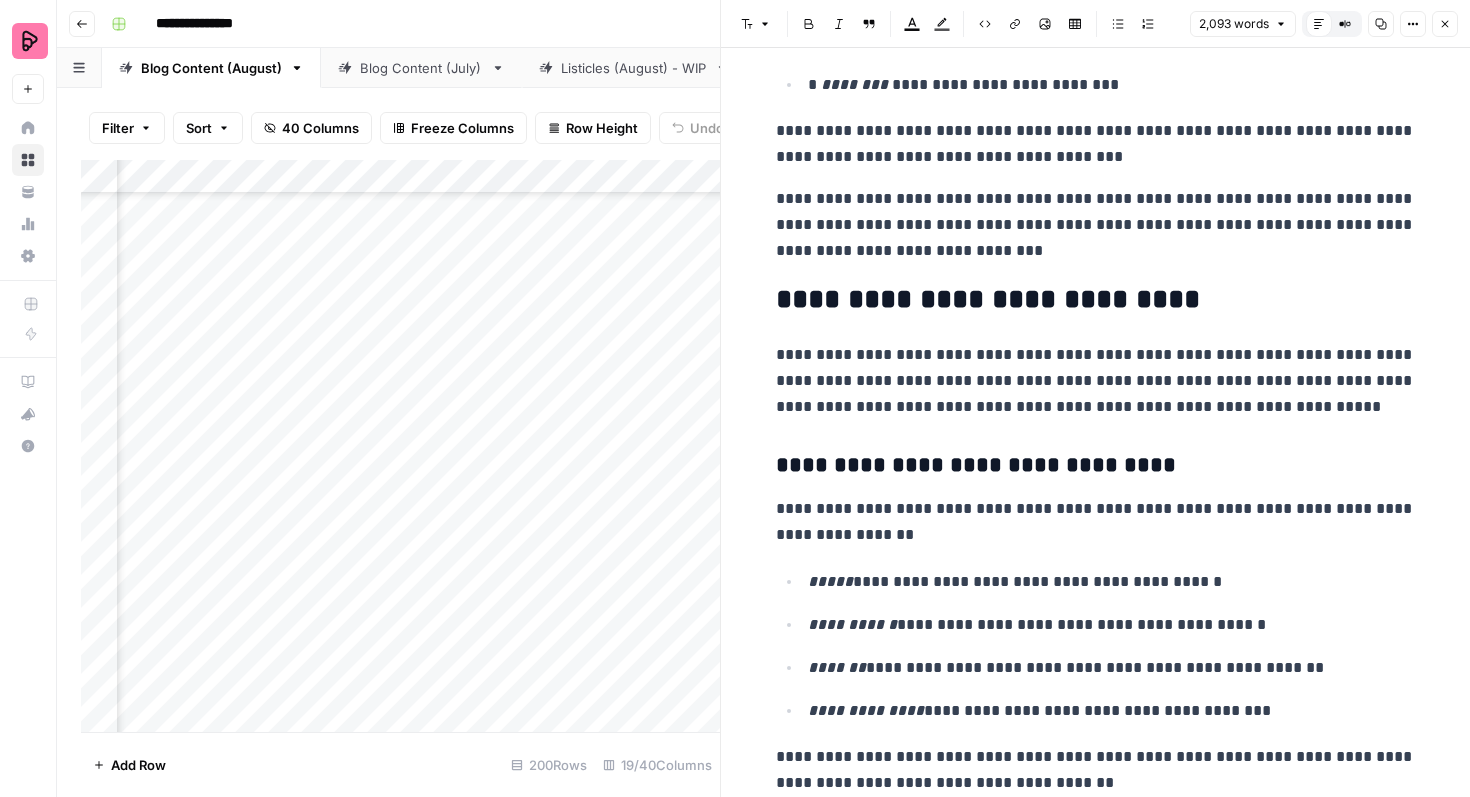 scroll, scrollTop: 6030, scrollLeft: 0, axis: vertical 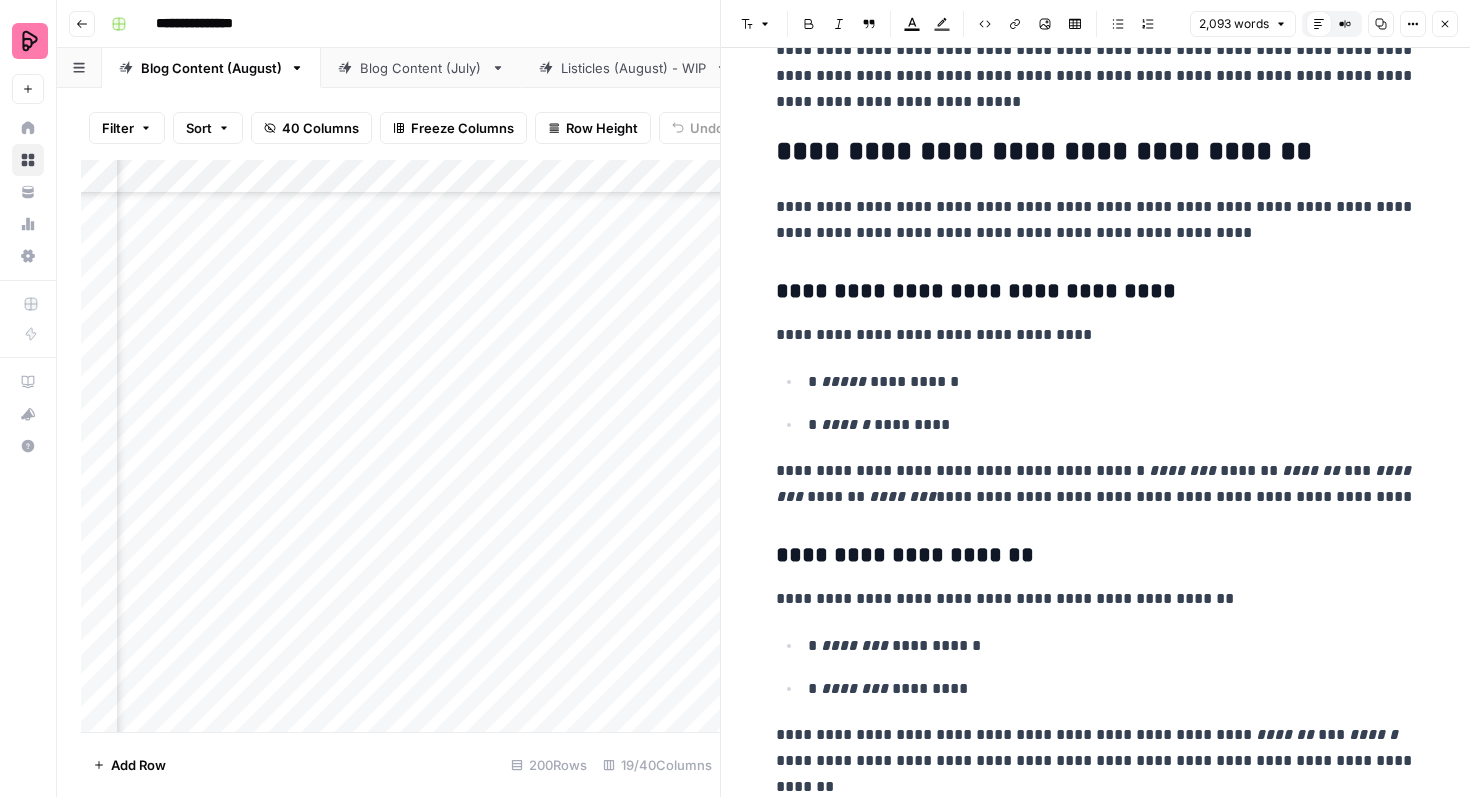 click 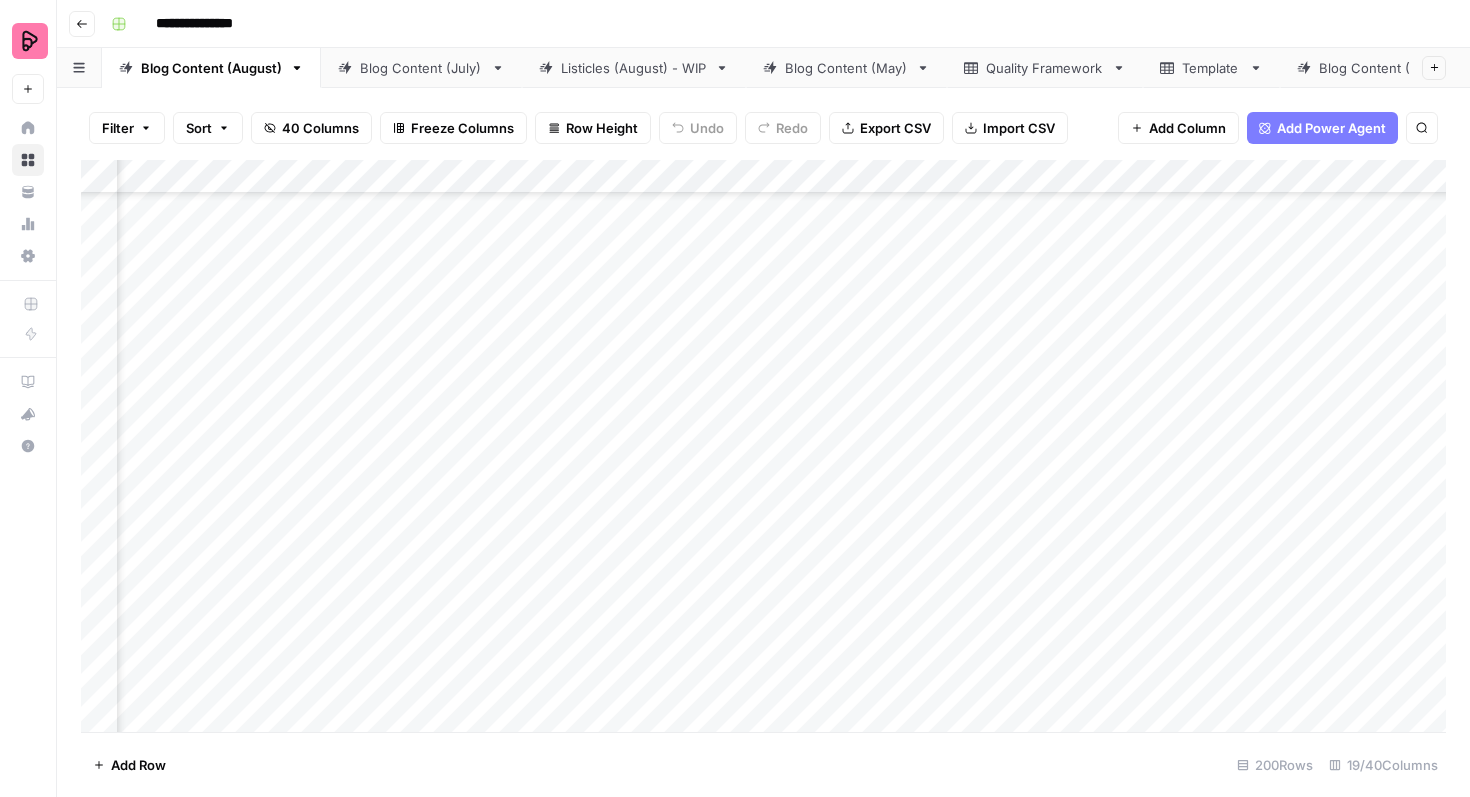 click on "Add Column" at bounding box center (763, 446) 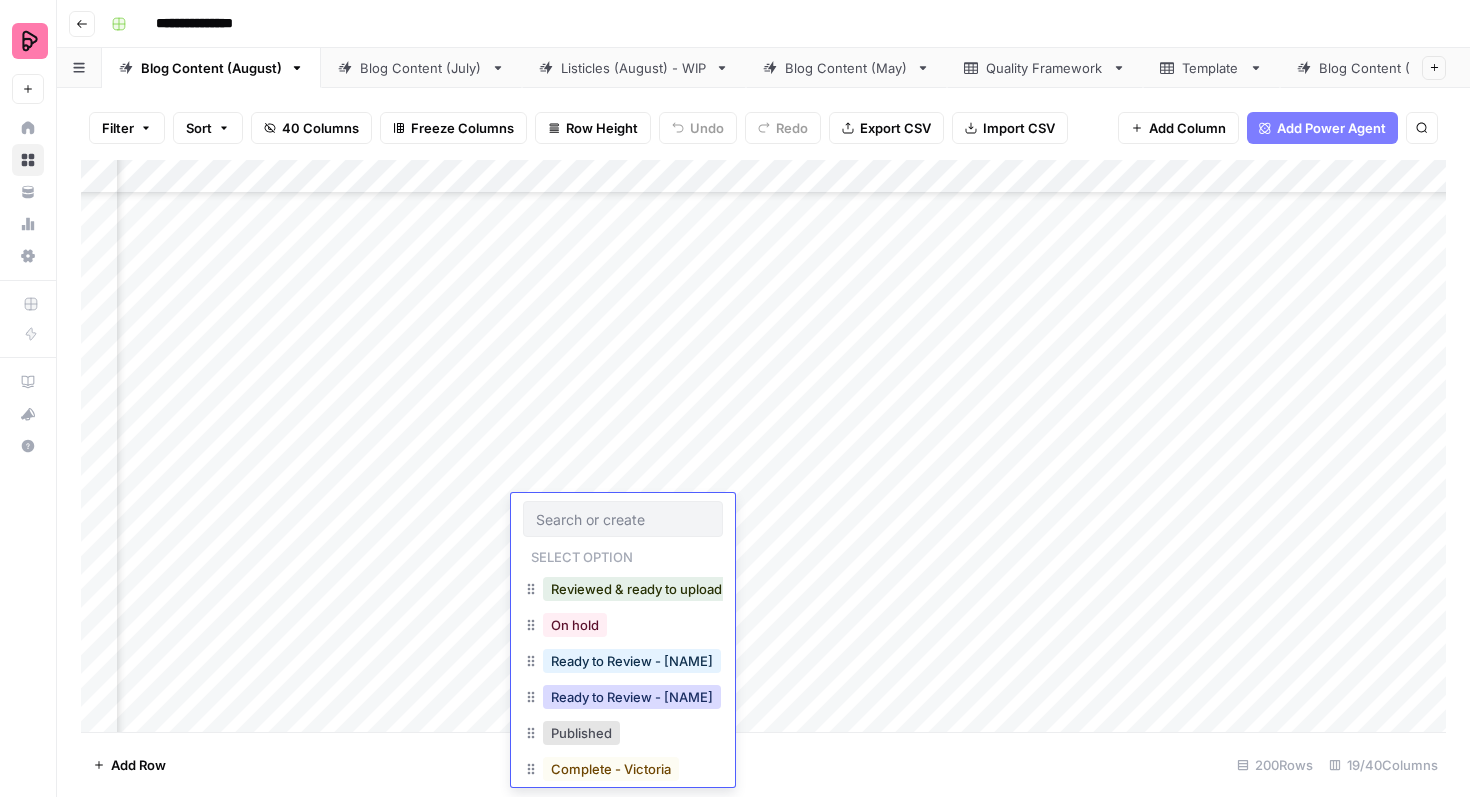 click on "Ready to Review - Rebekah" at bounding box center [632, 697] 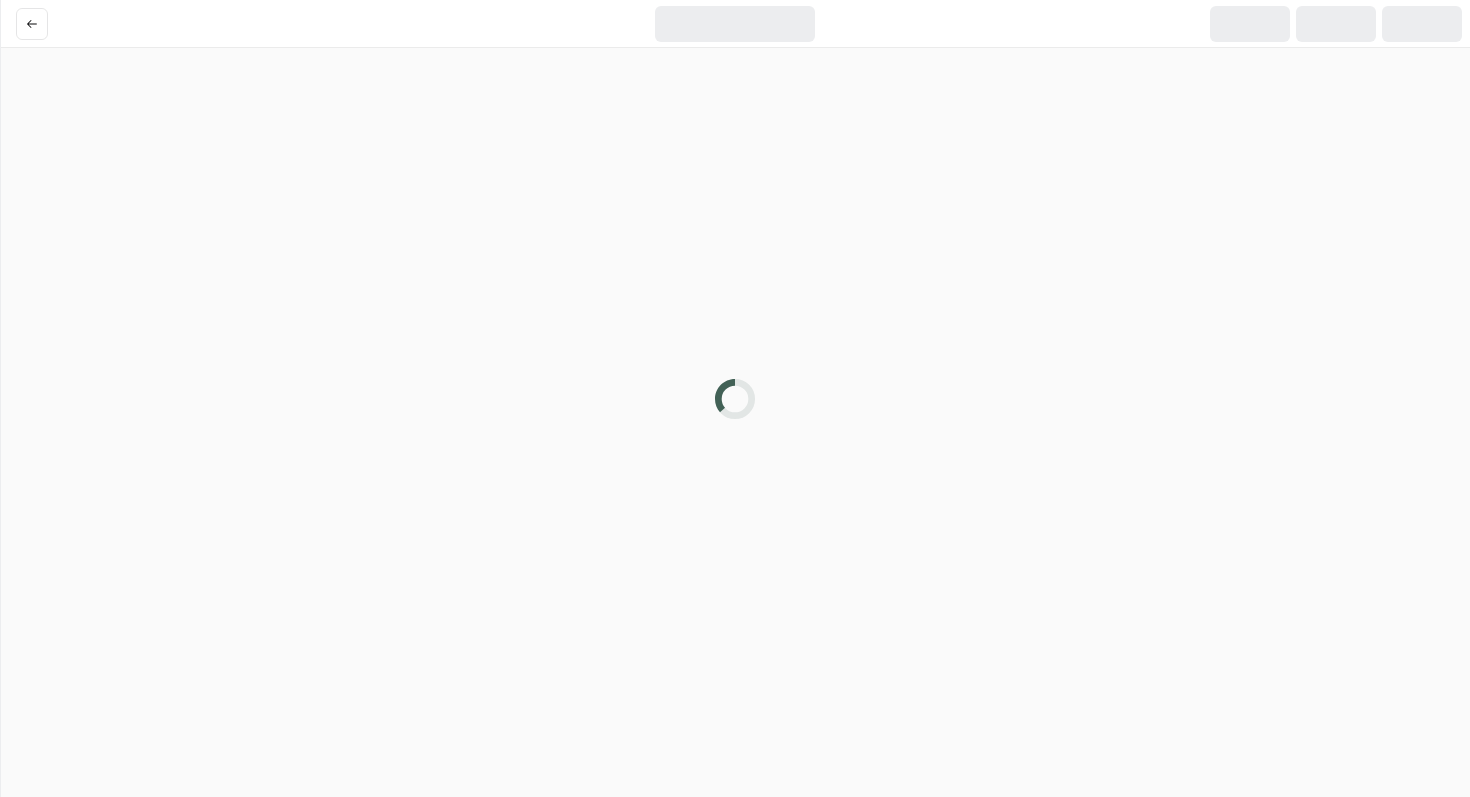 scroll, scrollTop: 0, scrollLeft: 0, axis: both 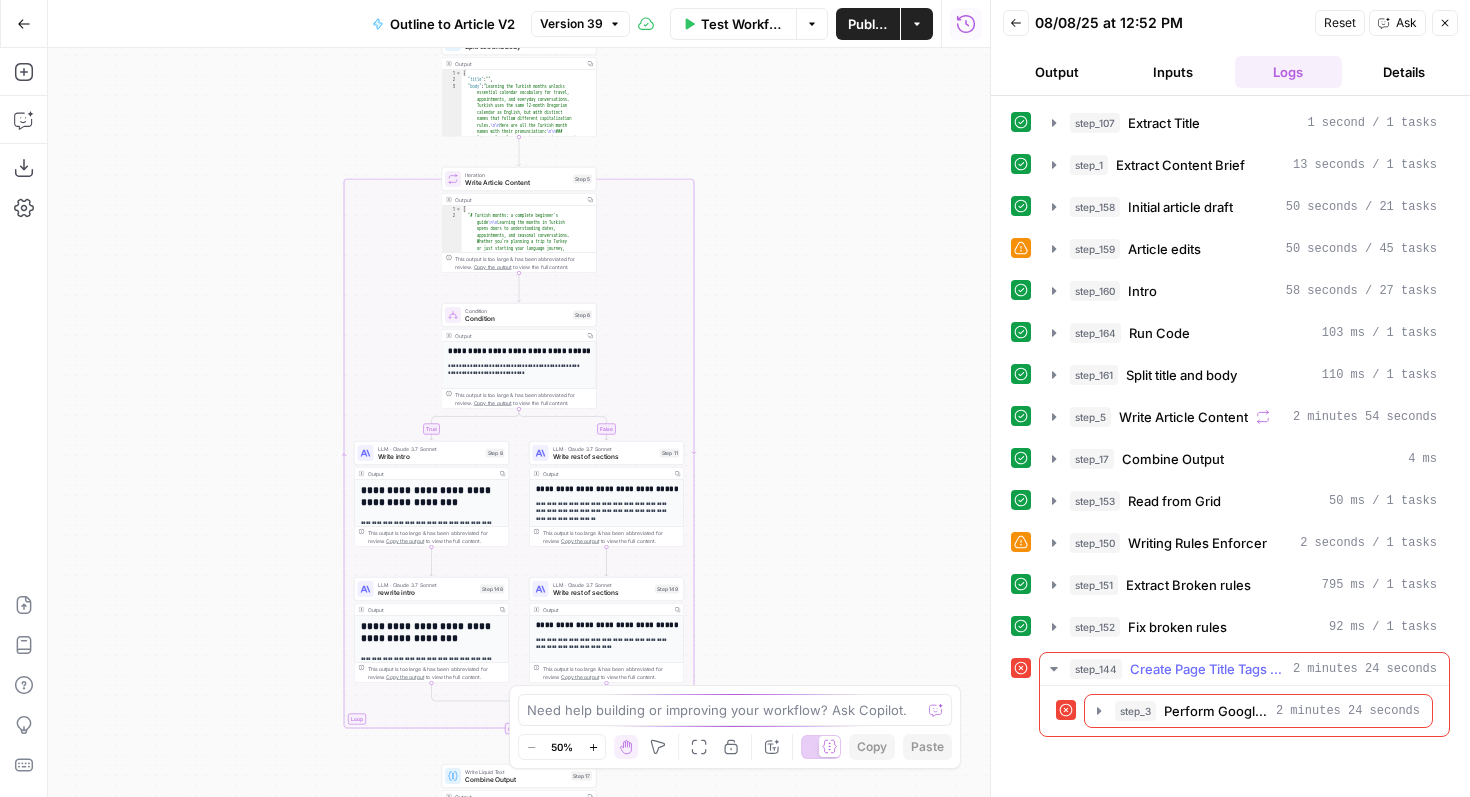 click on "Create Page Title Tags & Meta Descriptions - Fork" at bounding box center [1207, 669] 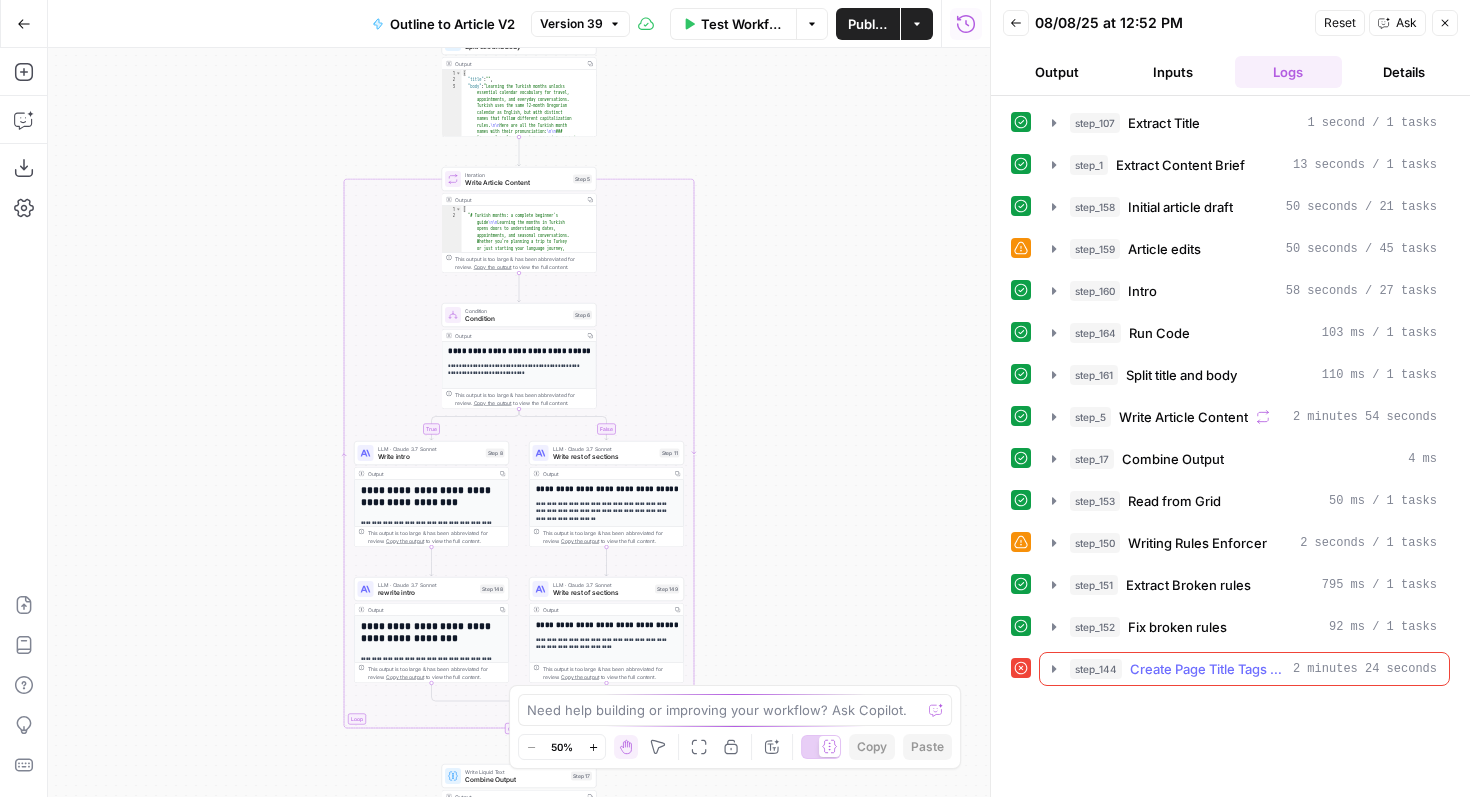 click on "Create Page Title Tags & Meta Descriptions - Fork" at bounding box center [1207, 669] 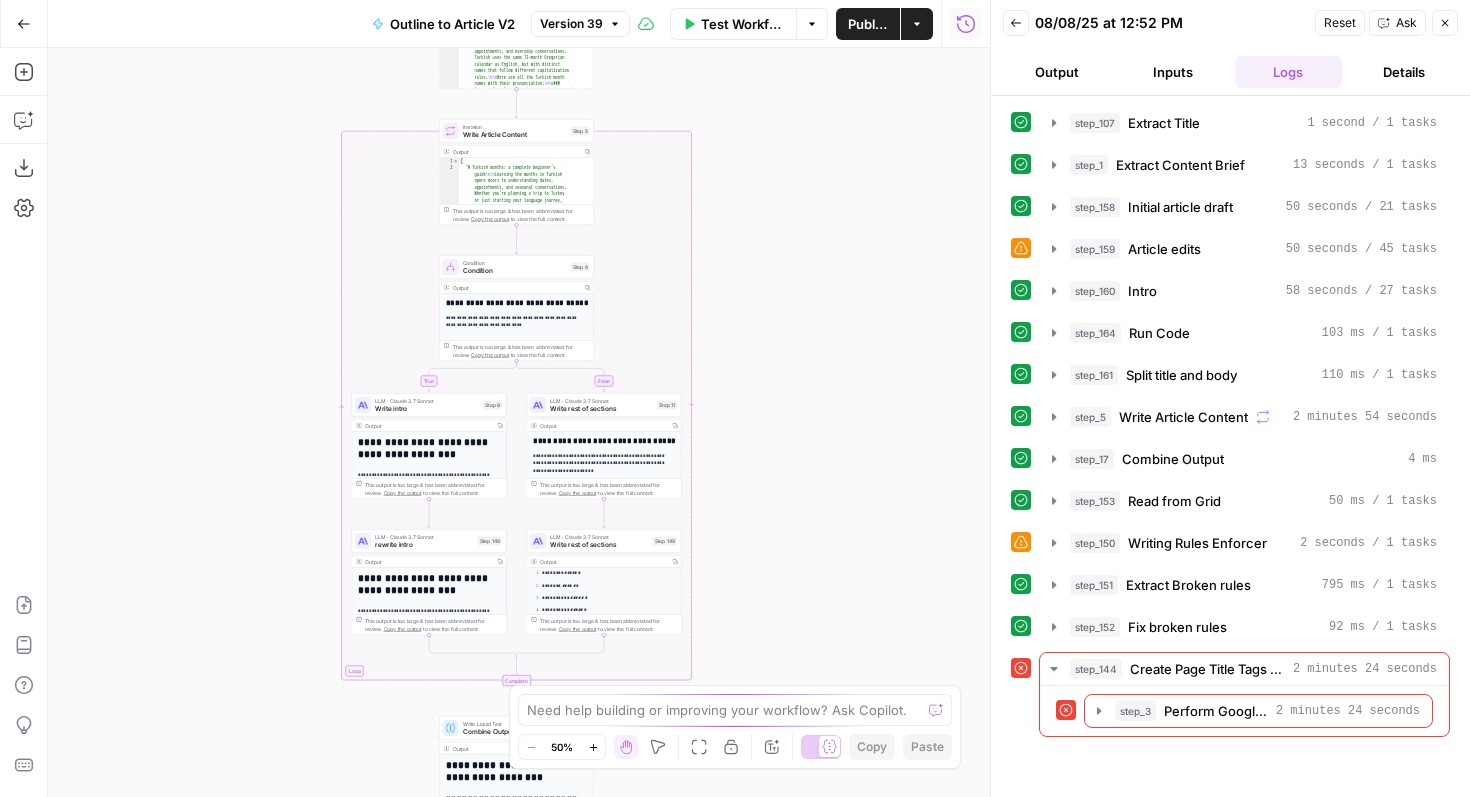 scroll, scrollTop: 350, scrollLeft: 0, axis: vertical 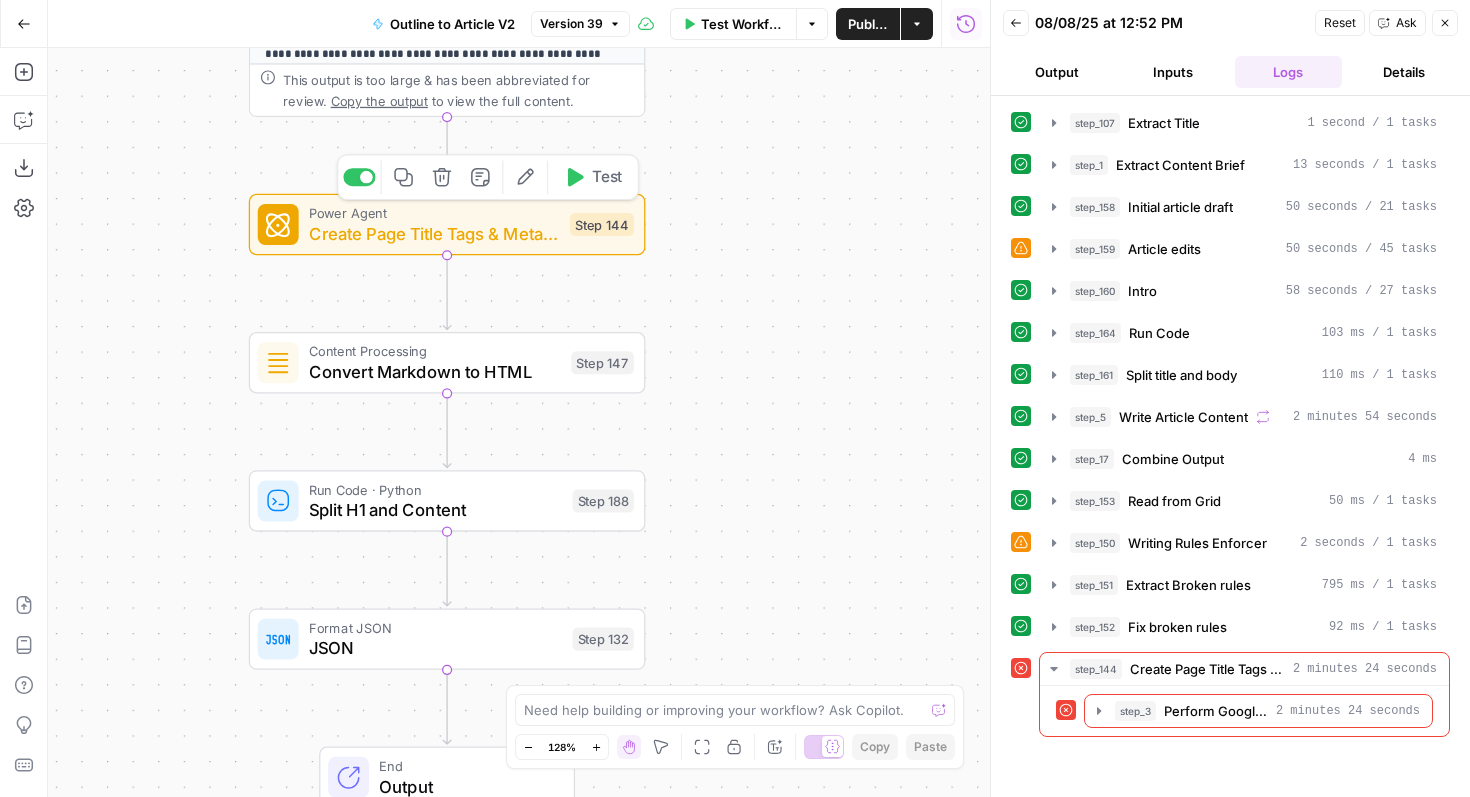 click on "Create Page Title Tags & Meta Descriptions - Fork" at bounding box center [434, 234] 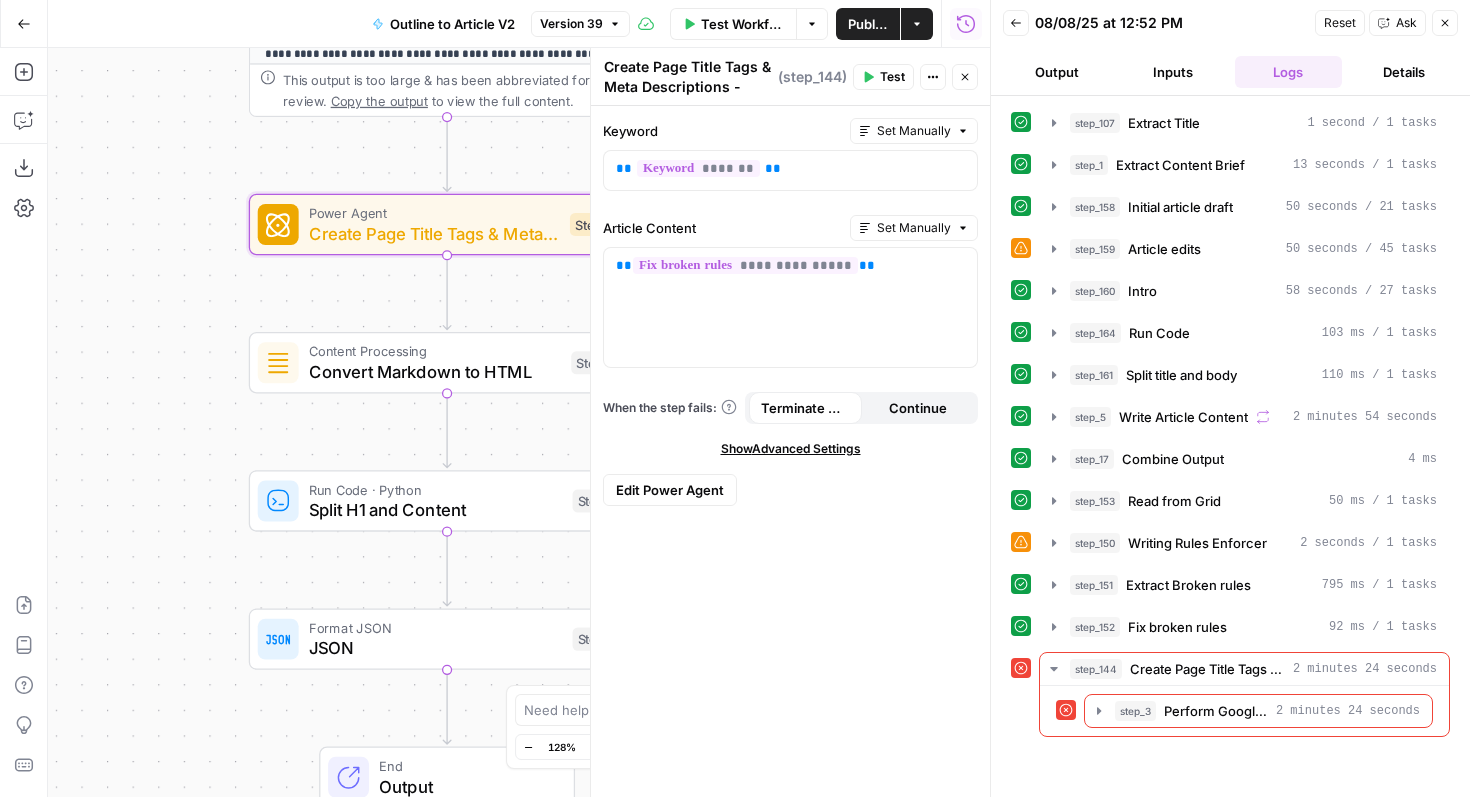 click on "Edit Power Agent" at bounding box center (670, 490) 